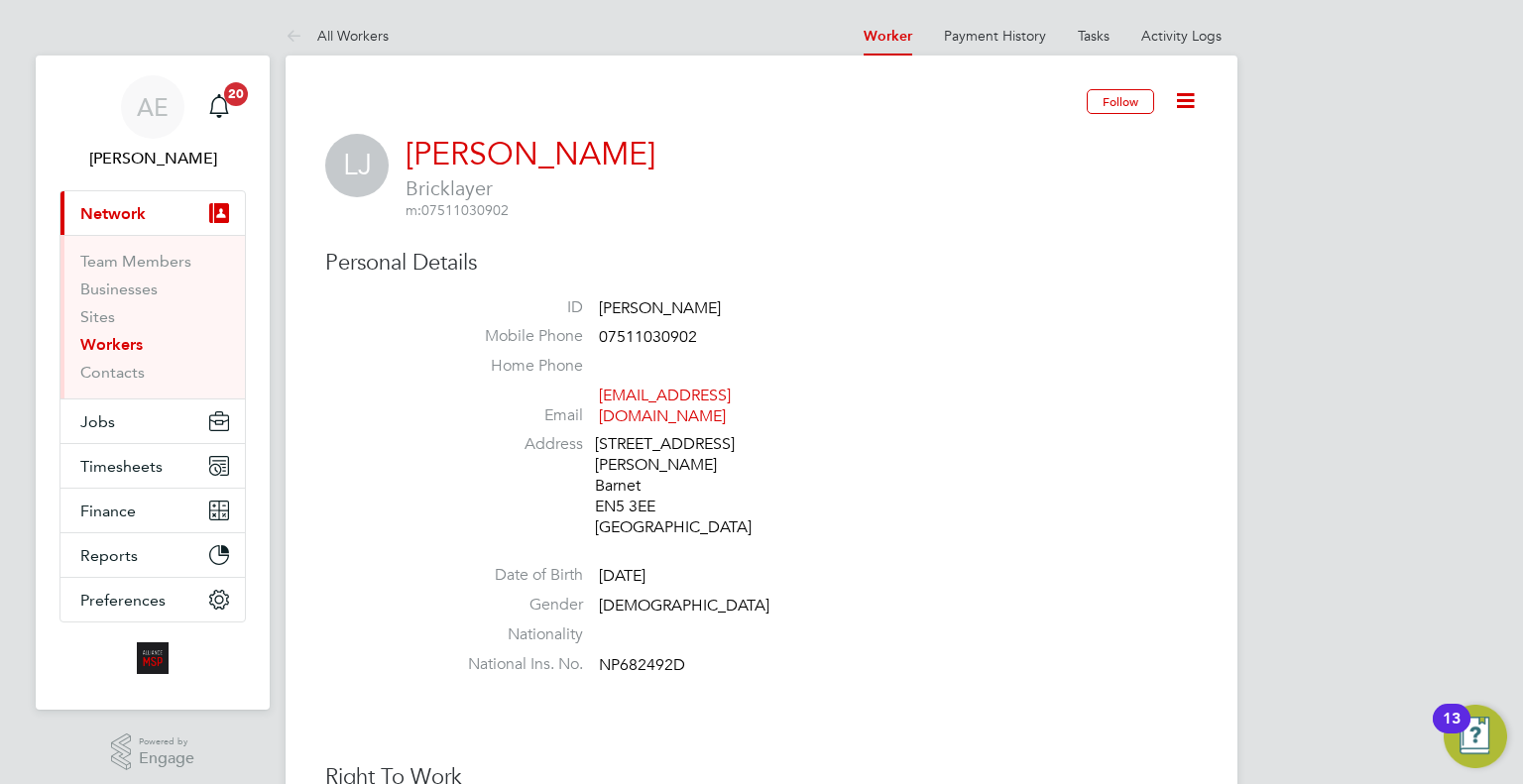 scroll, scrollTop: 0, scrollLeft: 0, axis: both 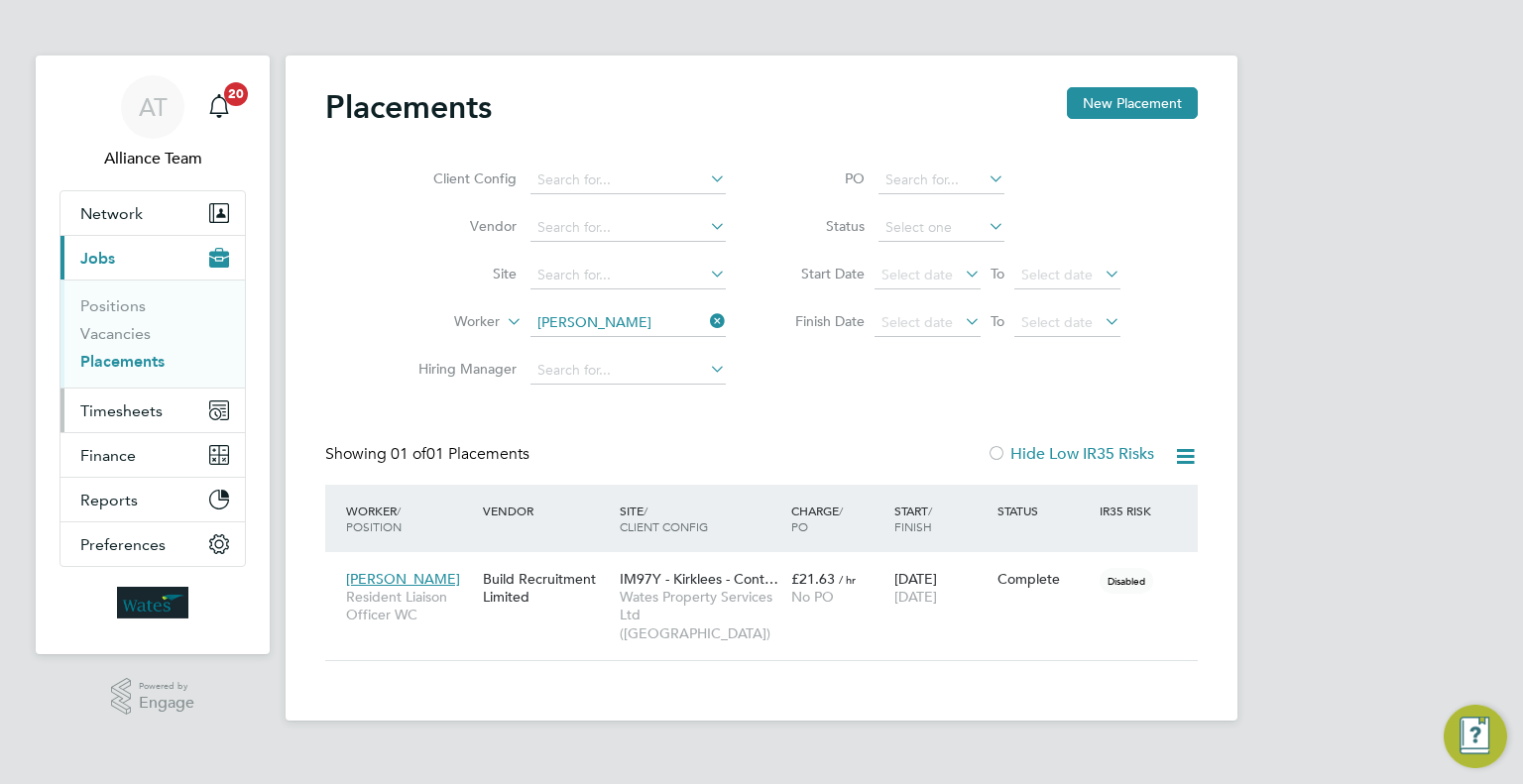 click on "Timesheets" at bounding box center (153, 410) 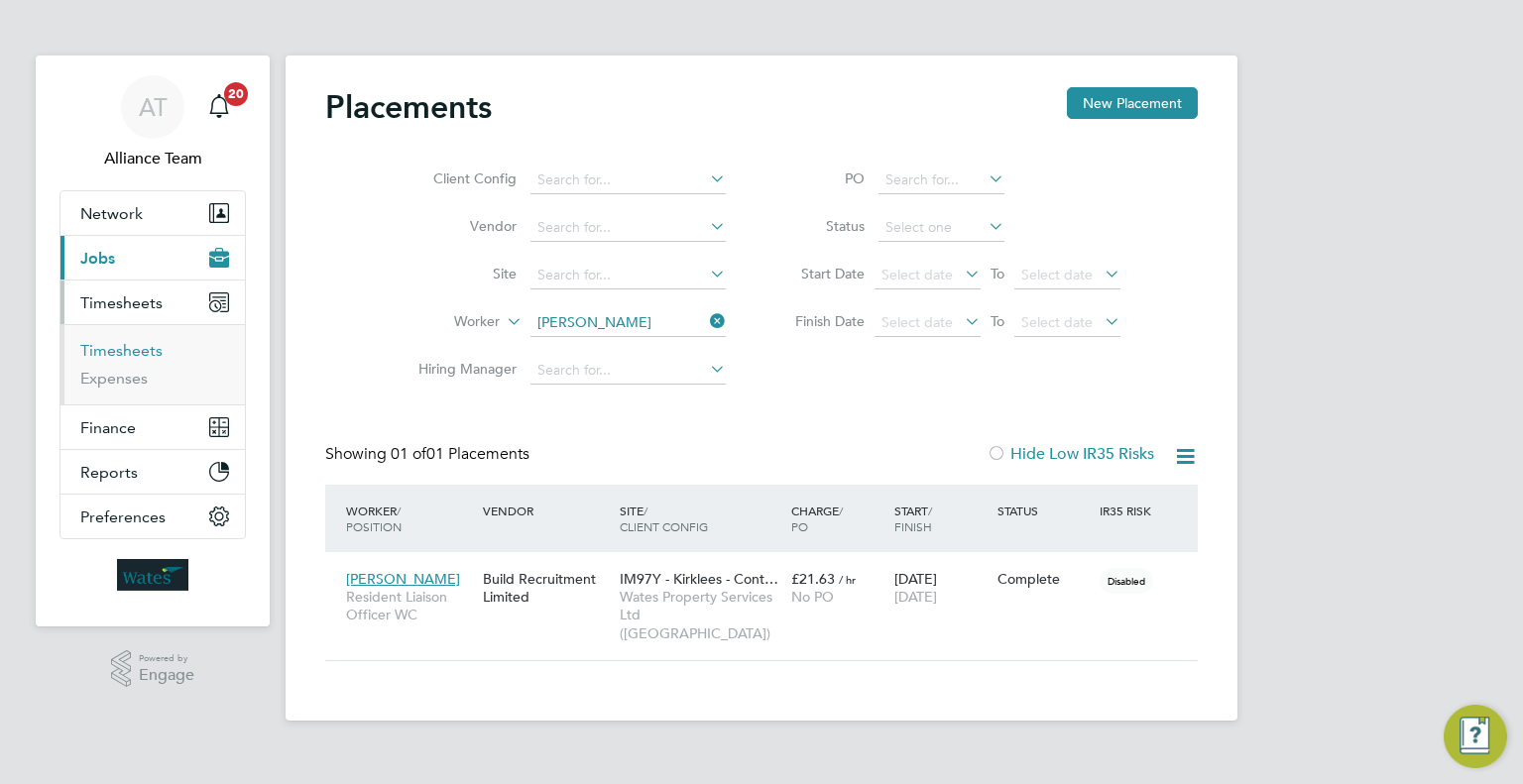 click on "Timesheets" at bounding box center [121, 350] 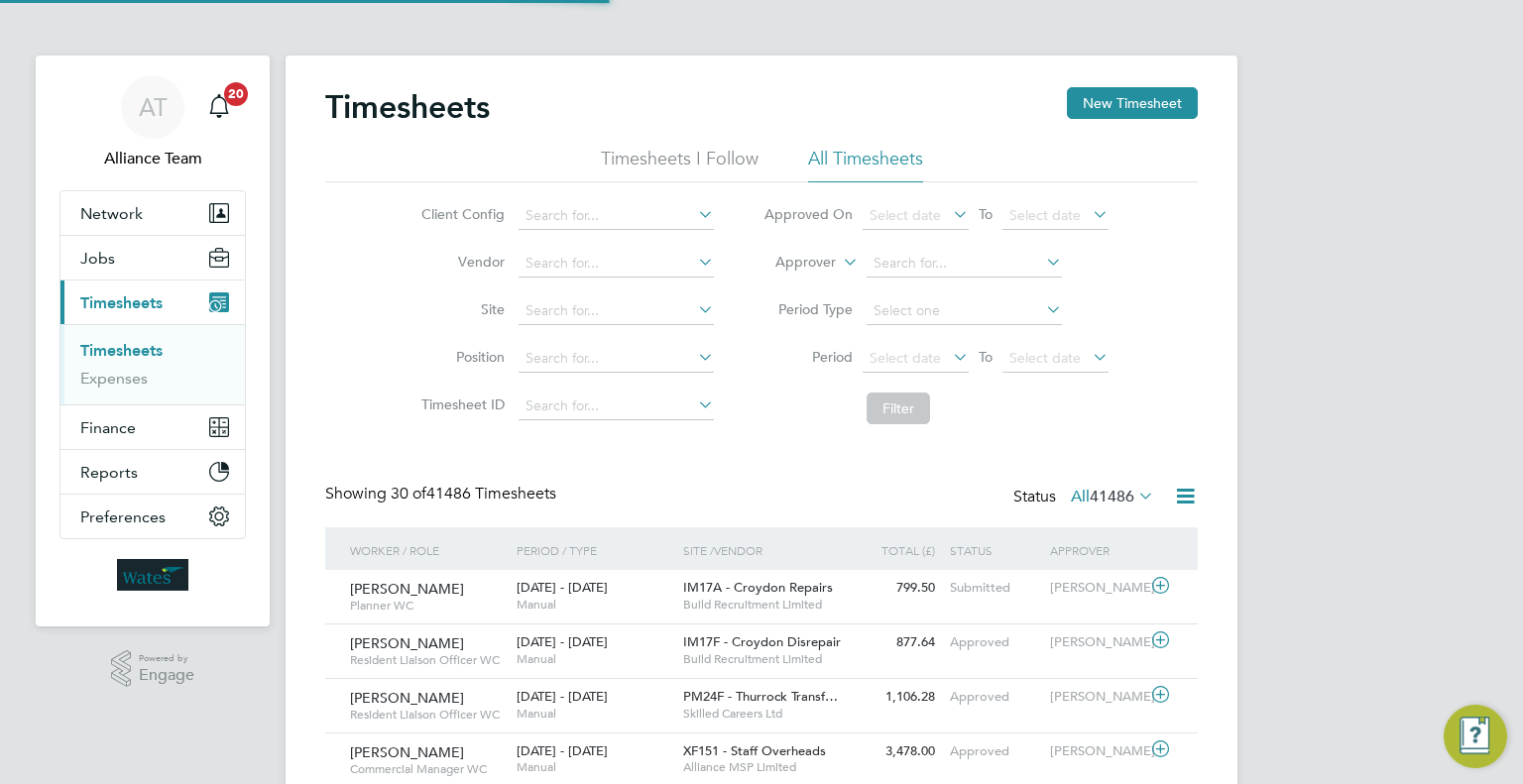 scroll, scrollTop: 9, scrollLeft: 10, axis: both 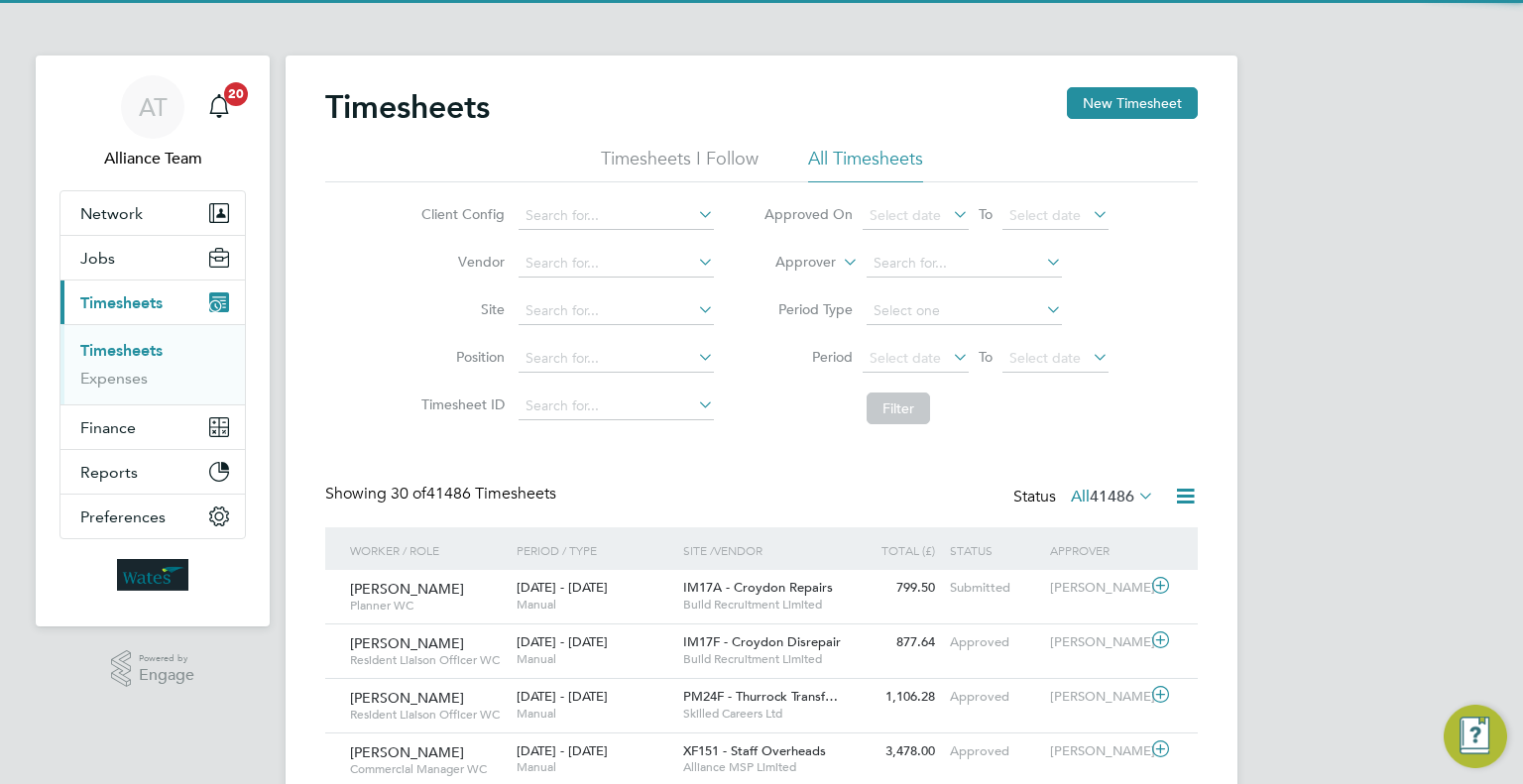 click 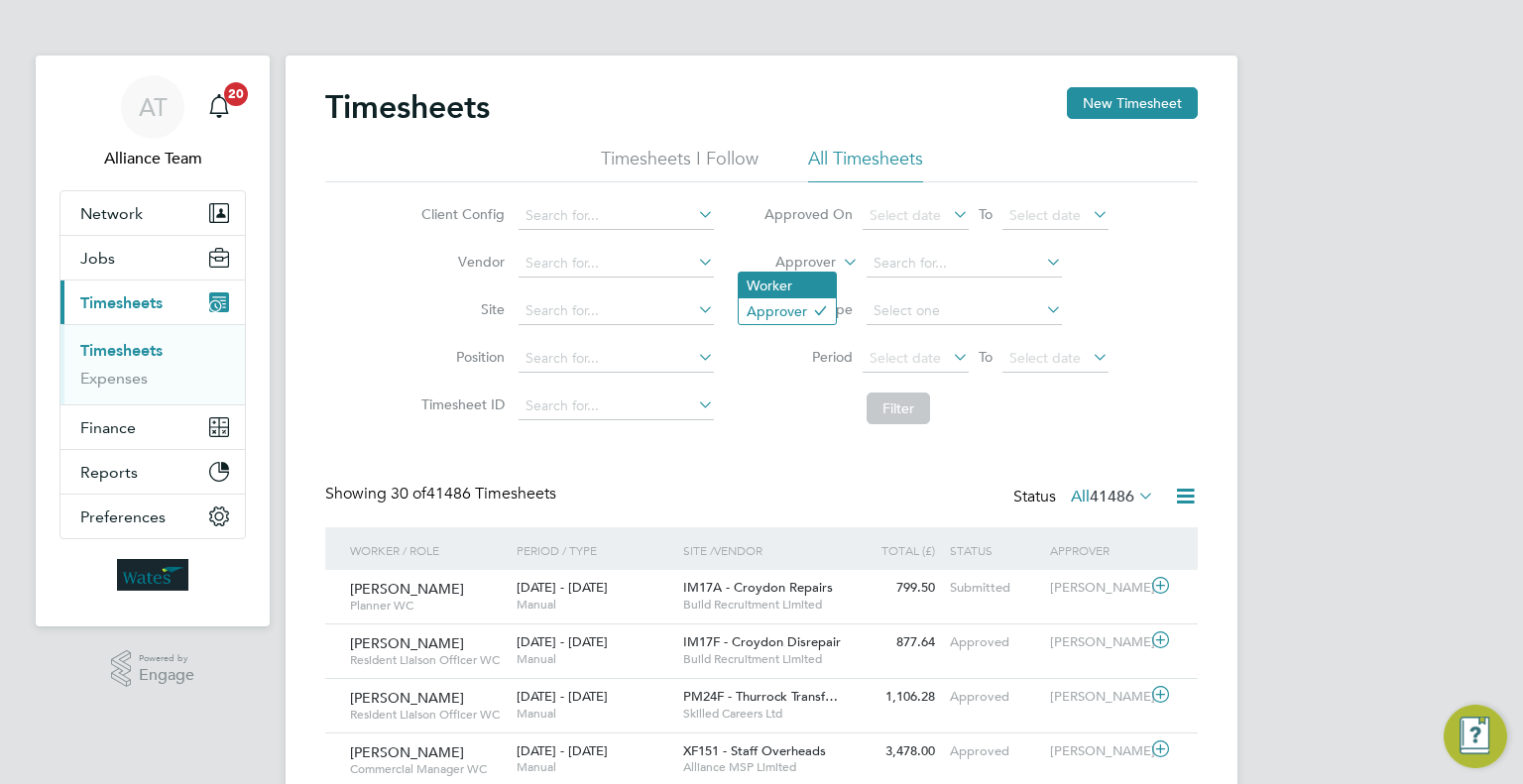 click on "Worker" 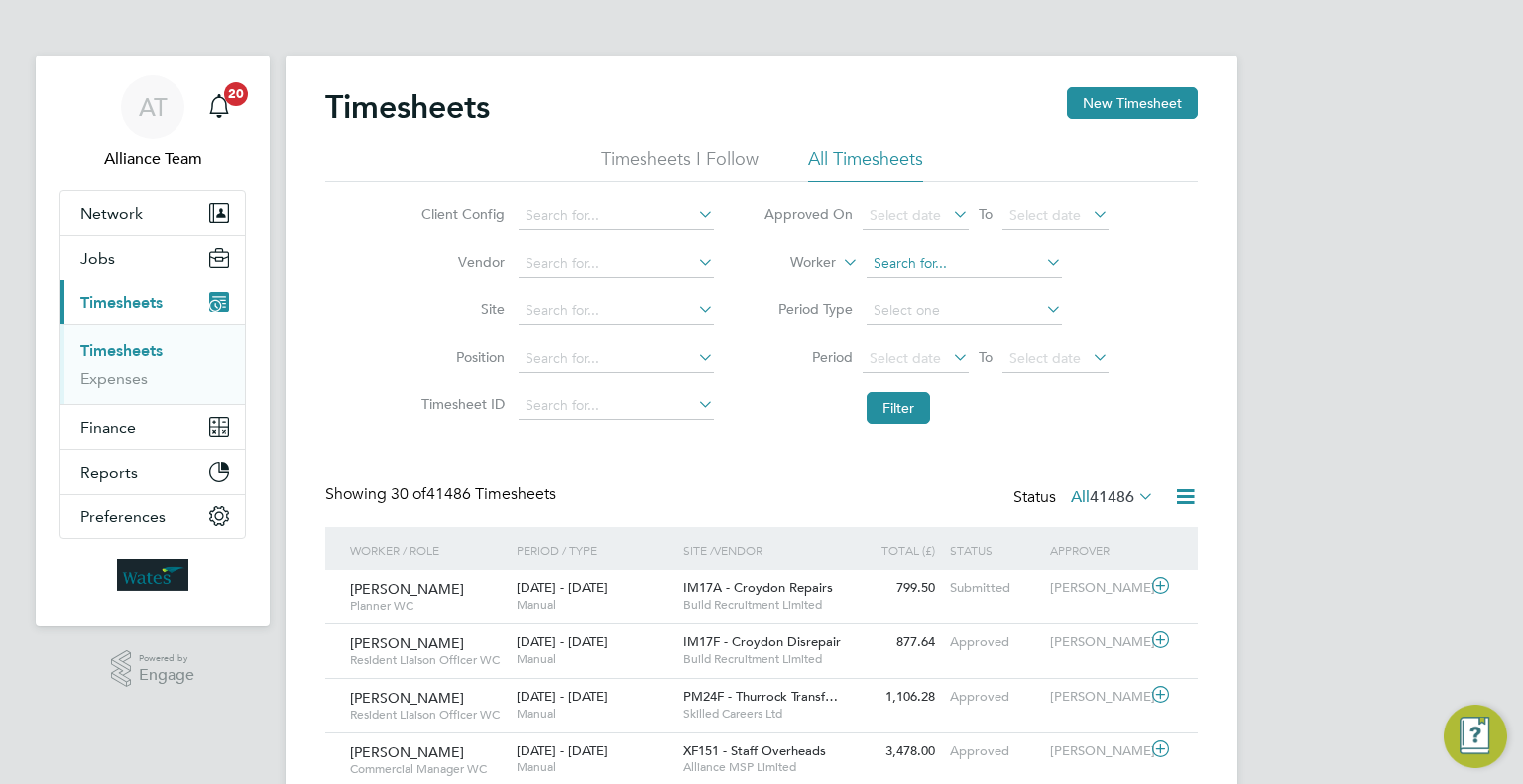 click 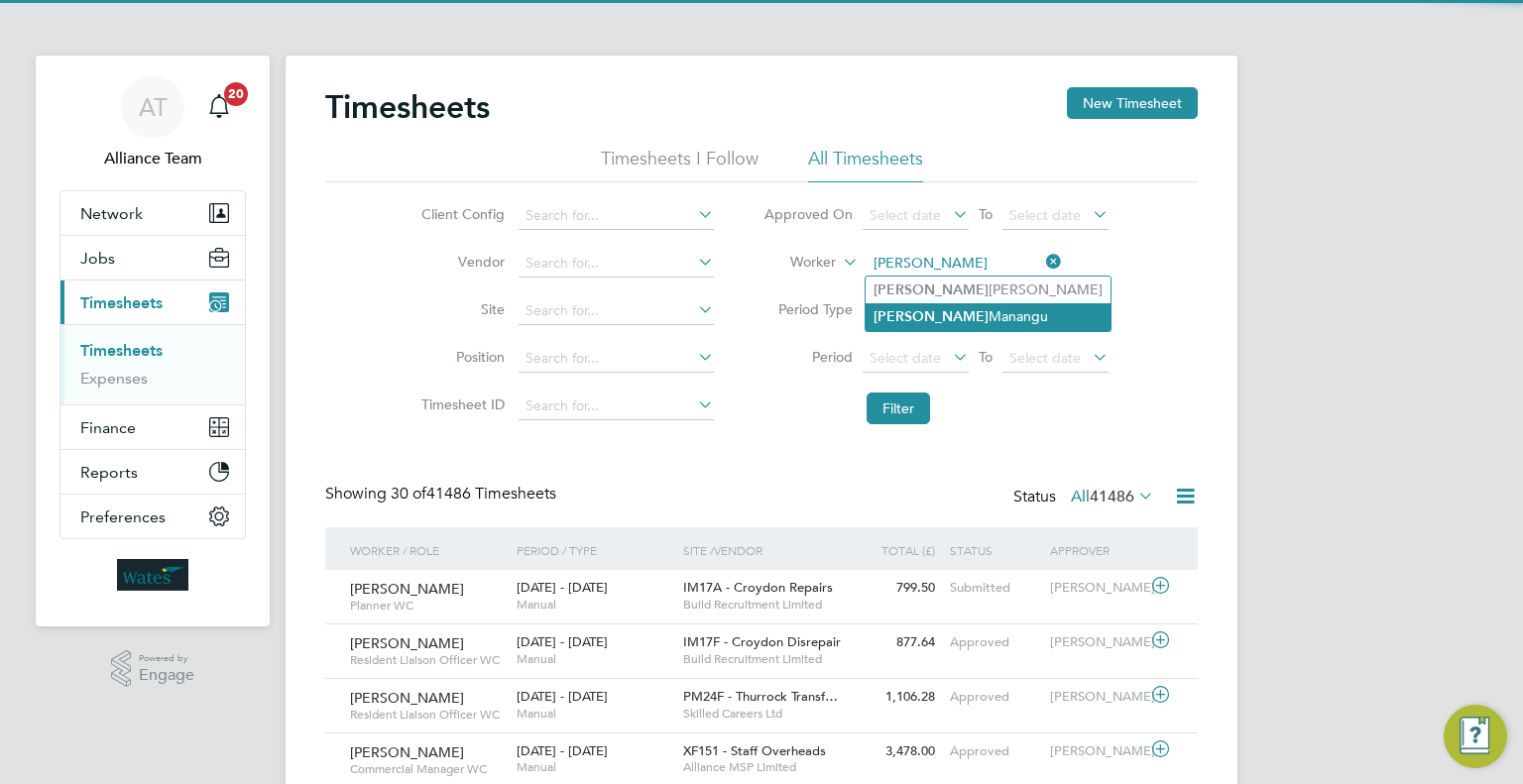 click on "Eric  Manangu" 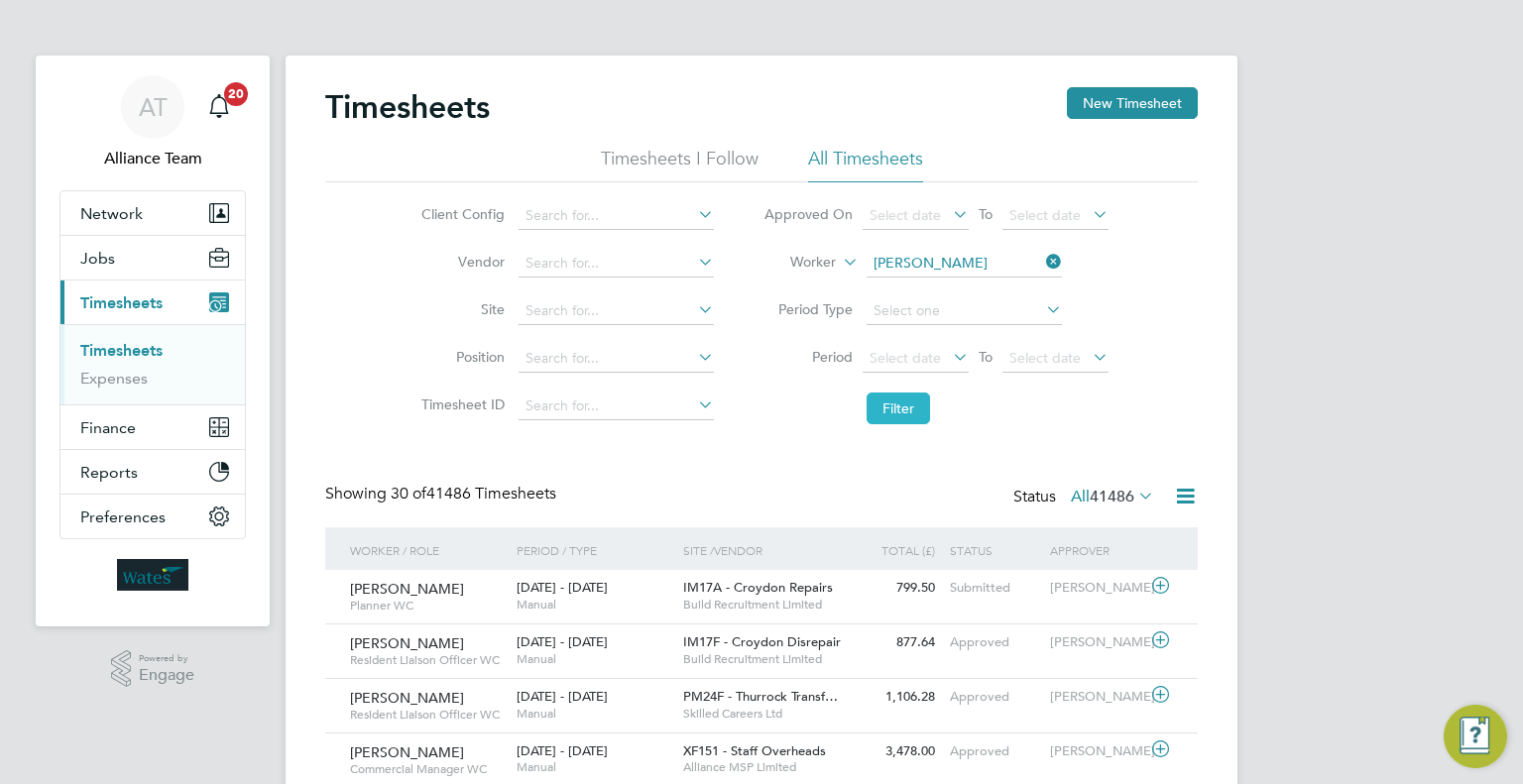 click on "Filter" 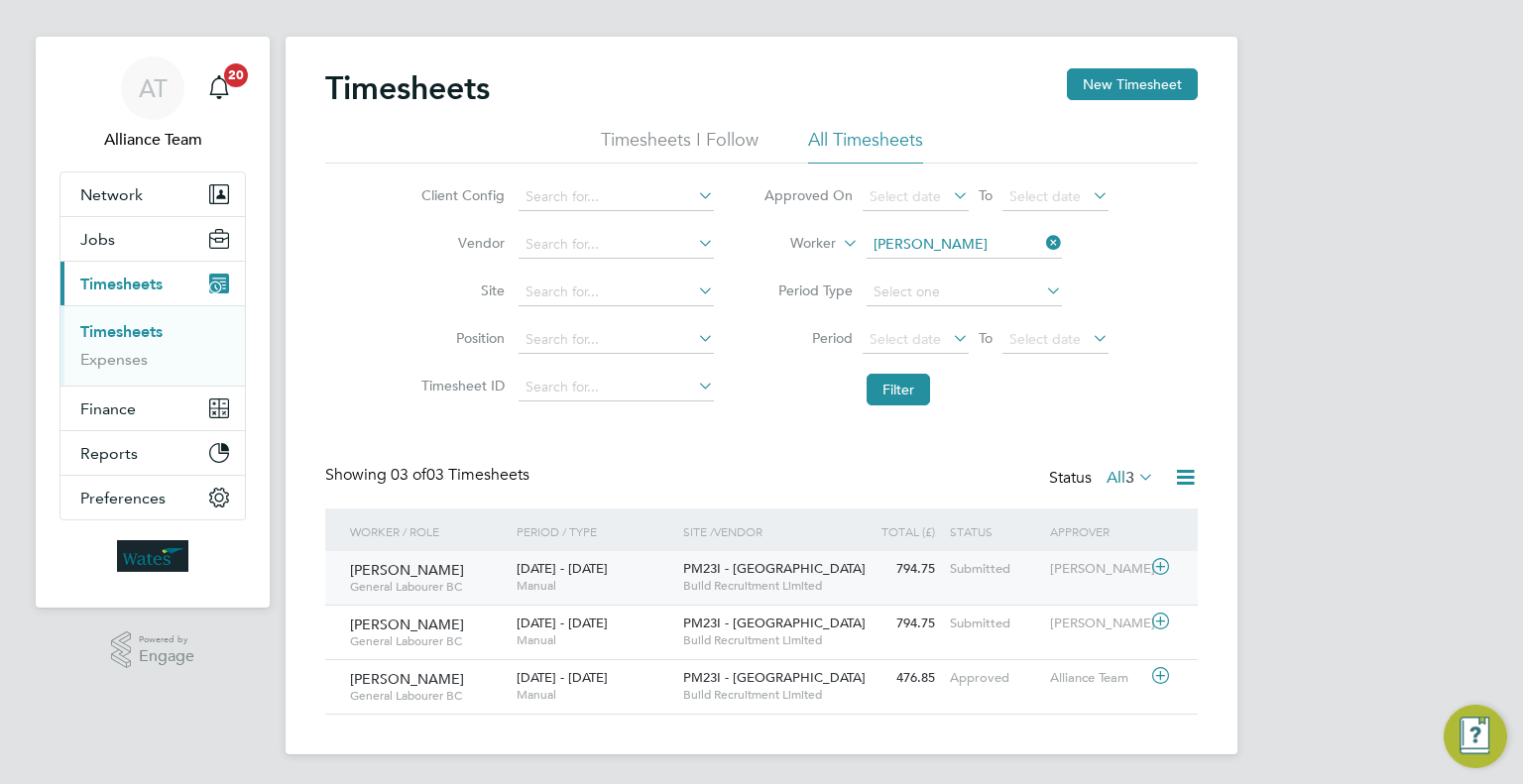 click on "Submitted" 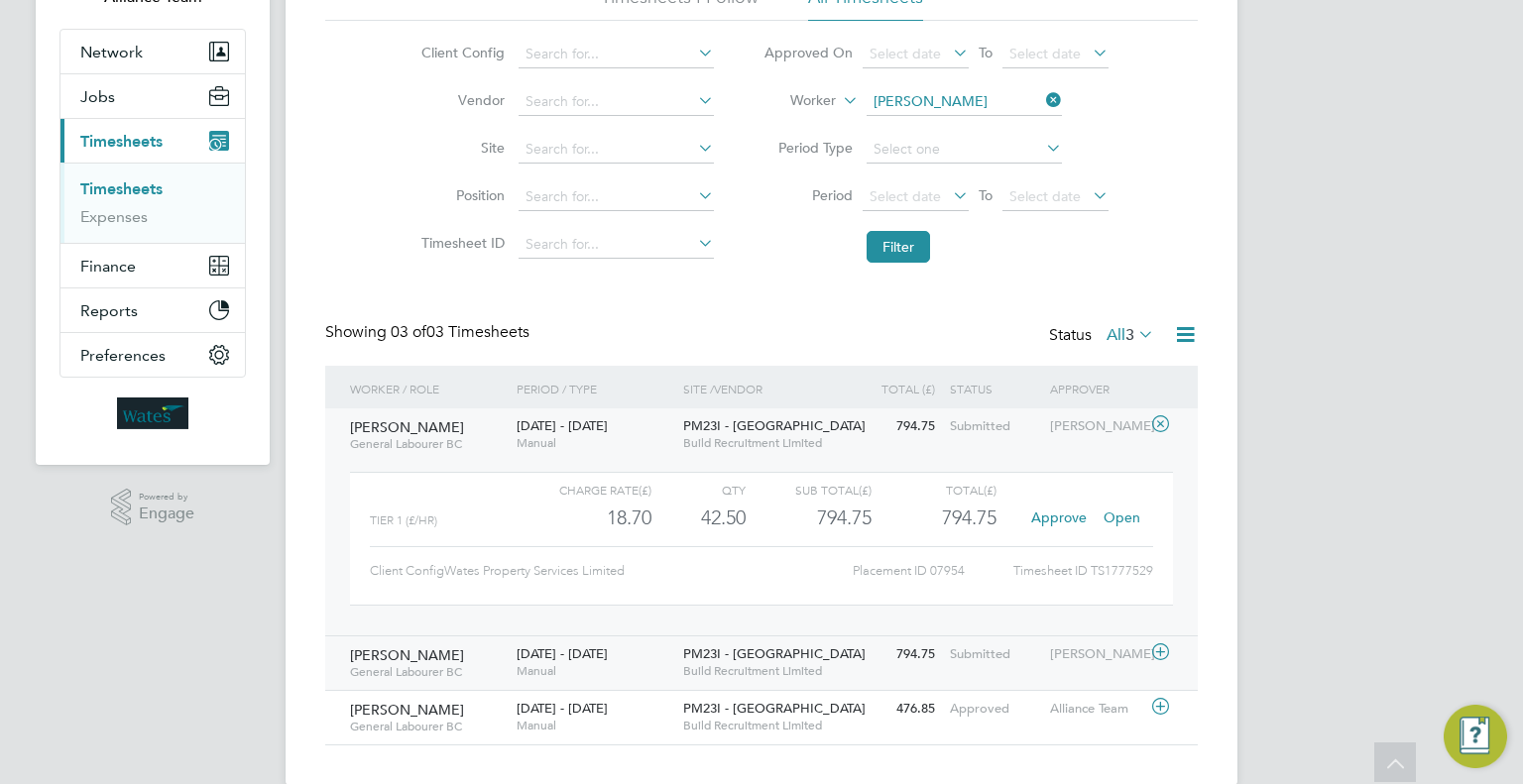 click on "Submitted" 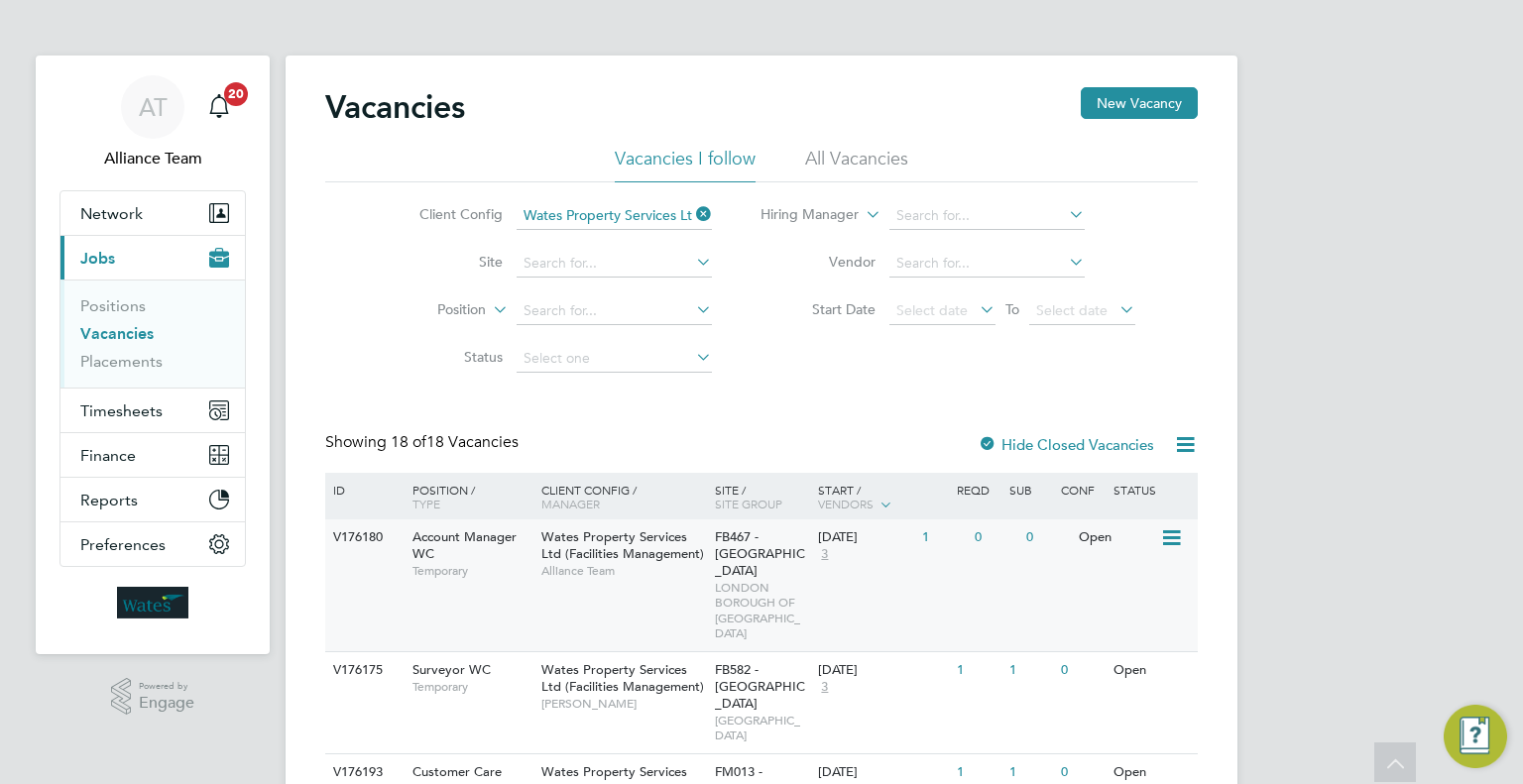 scroll, scrollTop: 222, scrollLeft: 0, axis: vertical 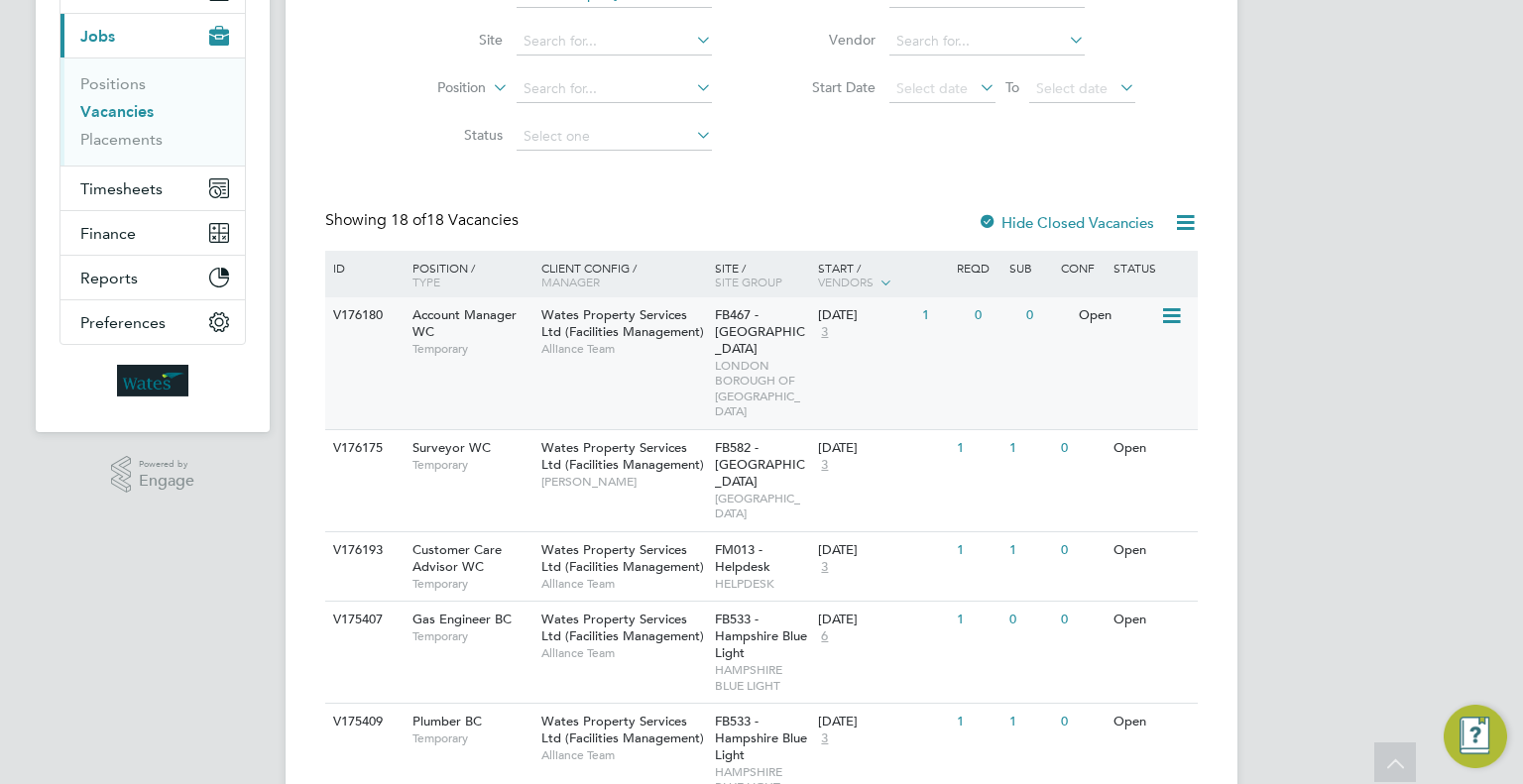 click on "Wates Property Services Ltd (Facilities Management)" 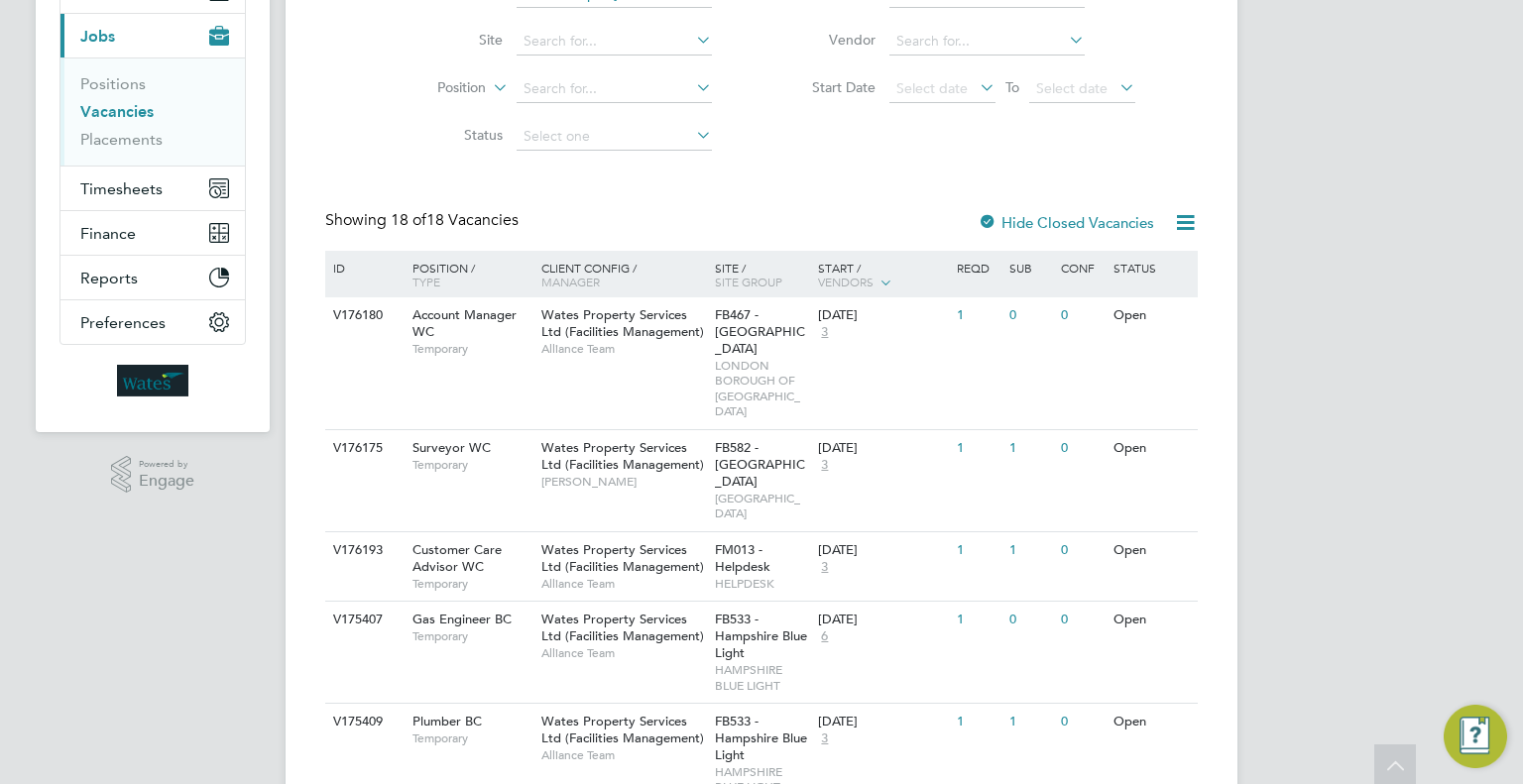scroll, scrollTop: 0, scrollLeft: 0, axis: both 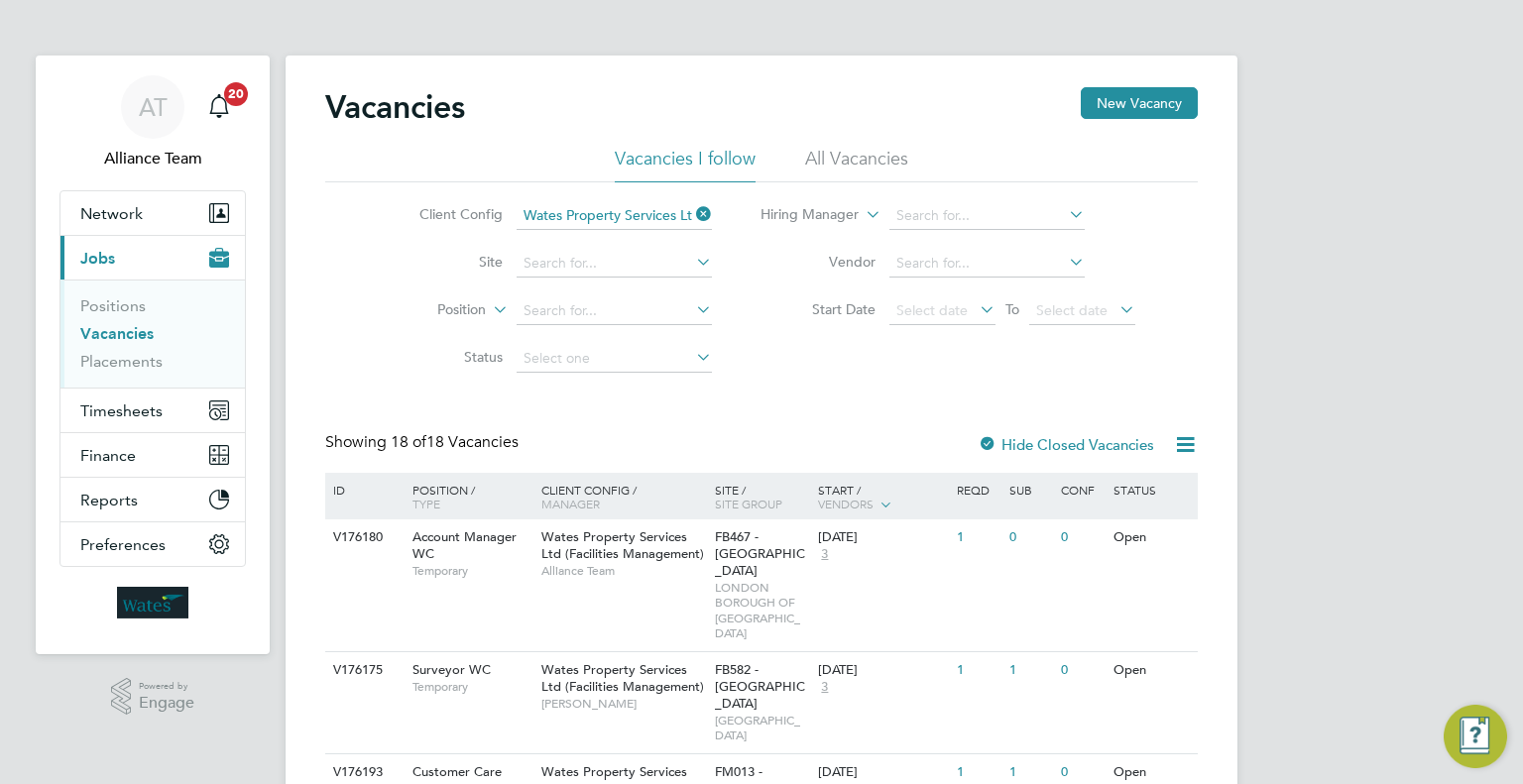 click 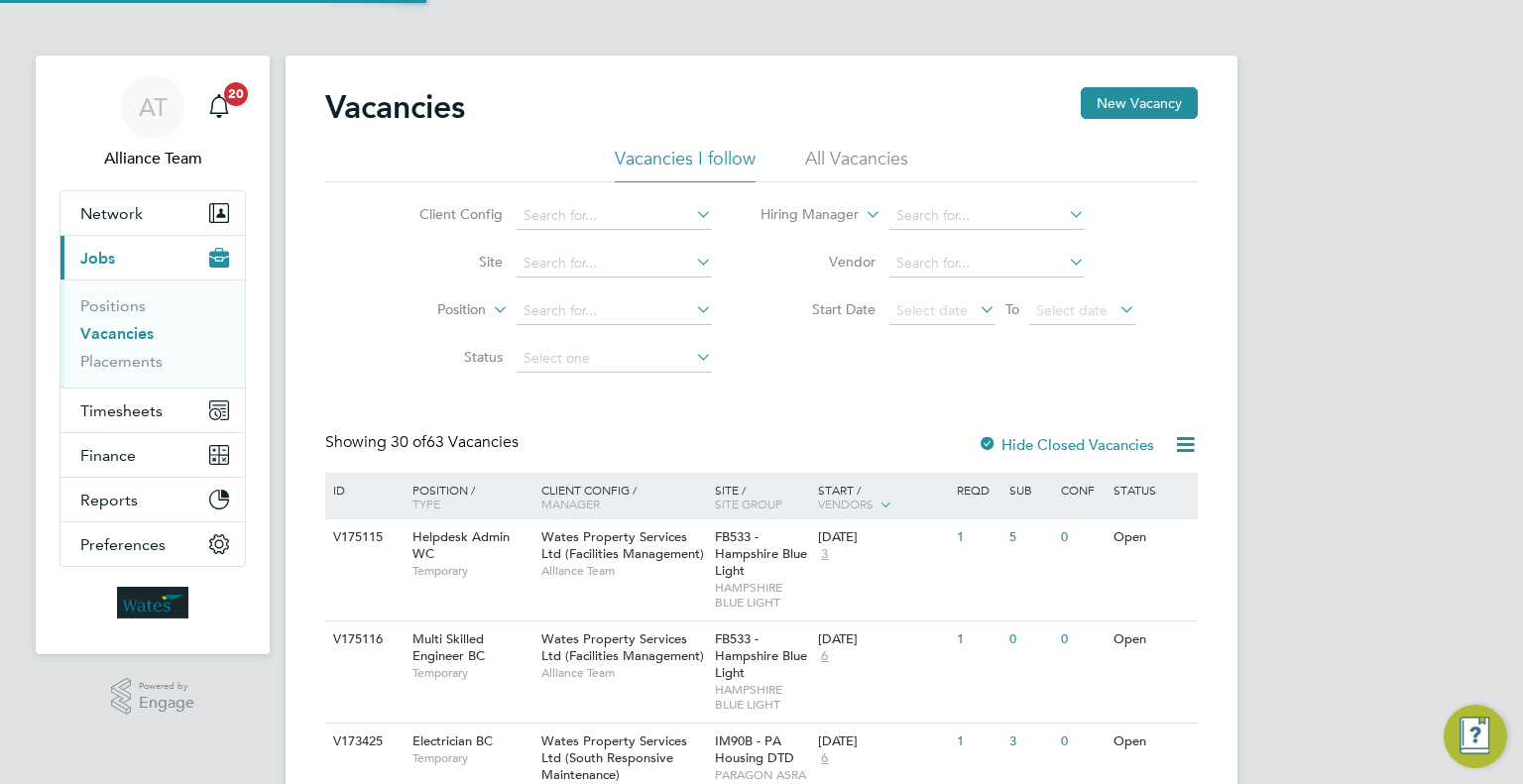 click 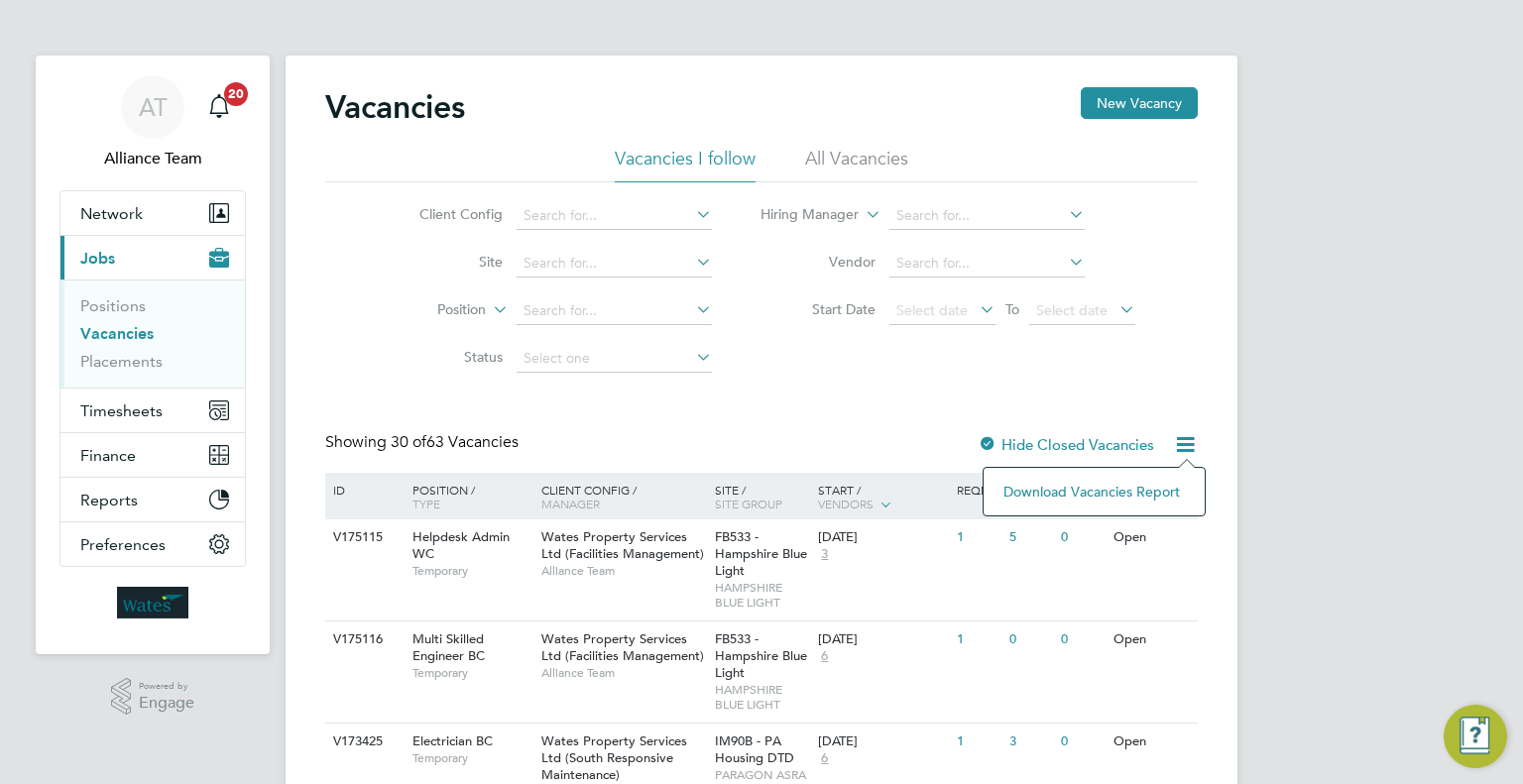 click on "Download vacancies report" 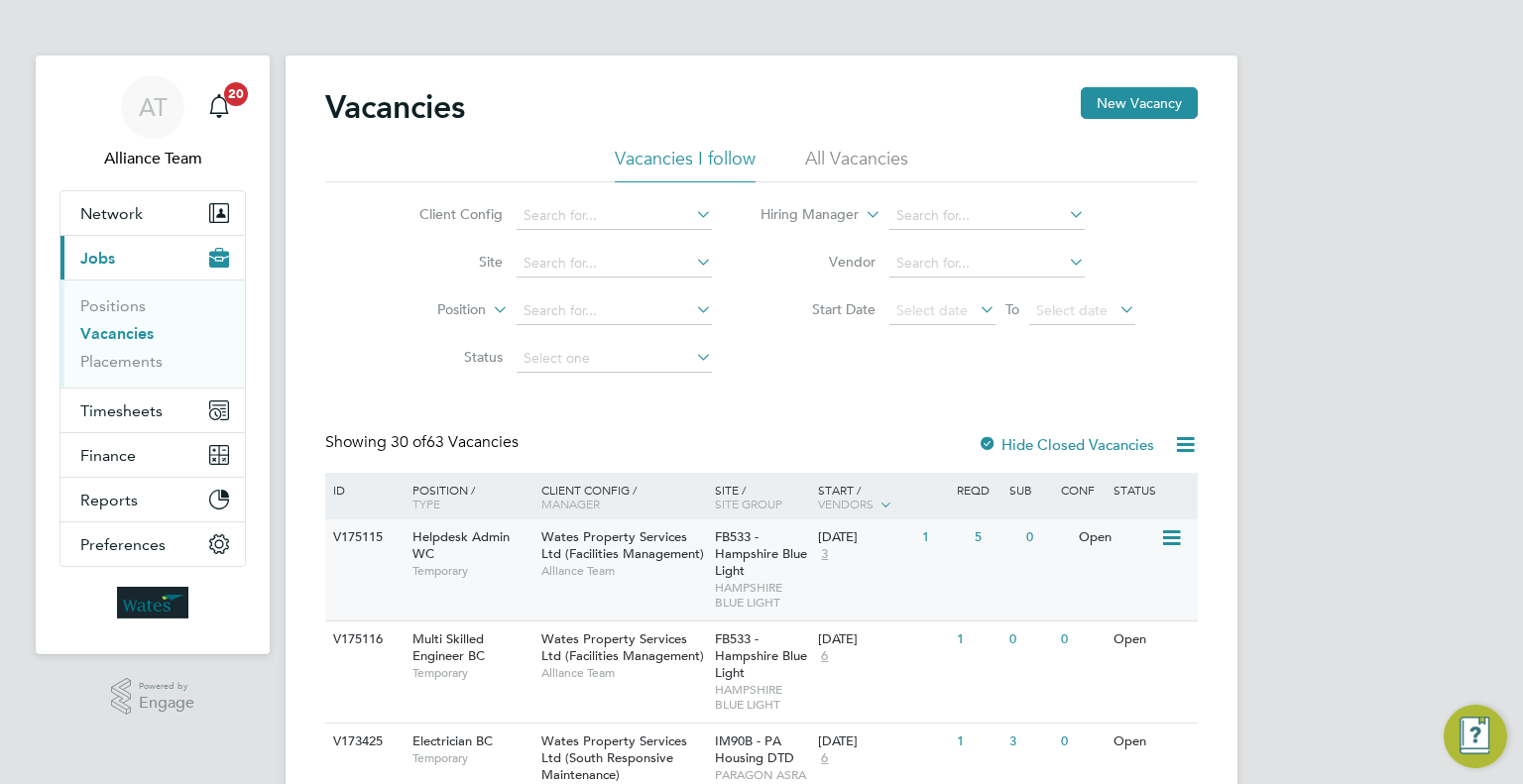 click on "15 Jul 2025 3" 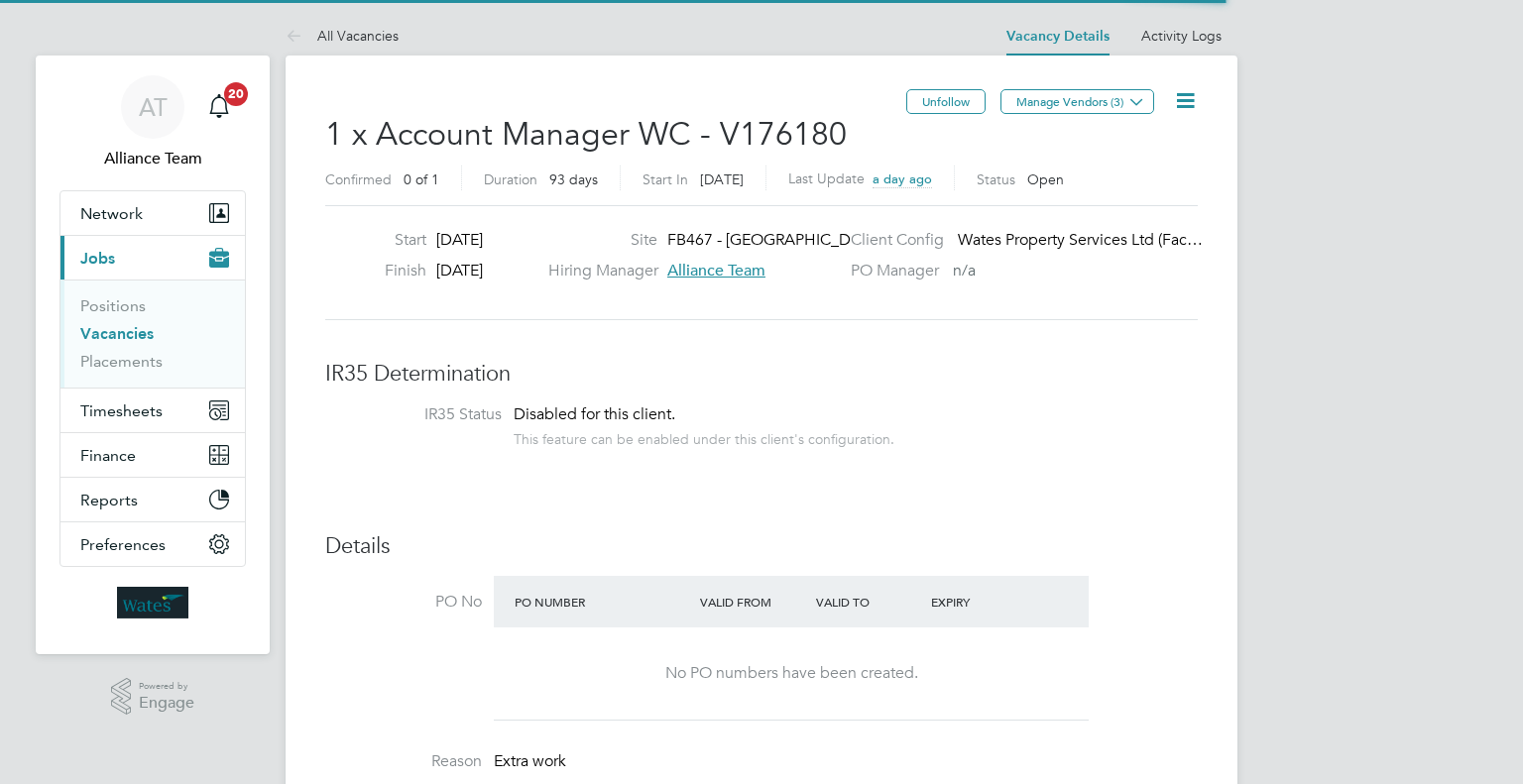 scroll, scrollTop: 0, scrollLeft: 0, axis: both 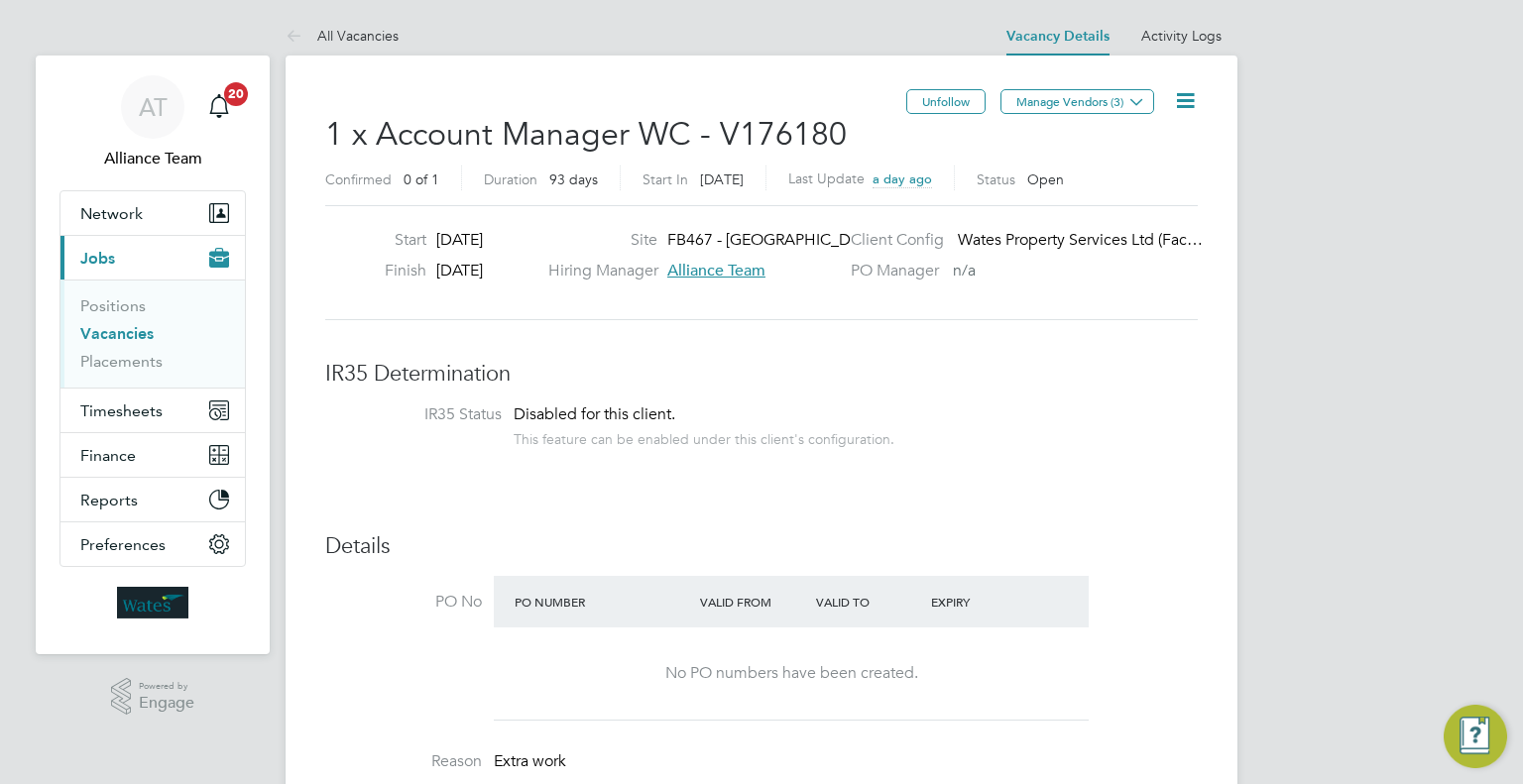 type 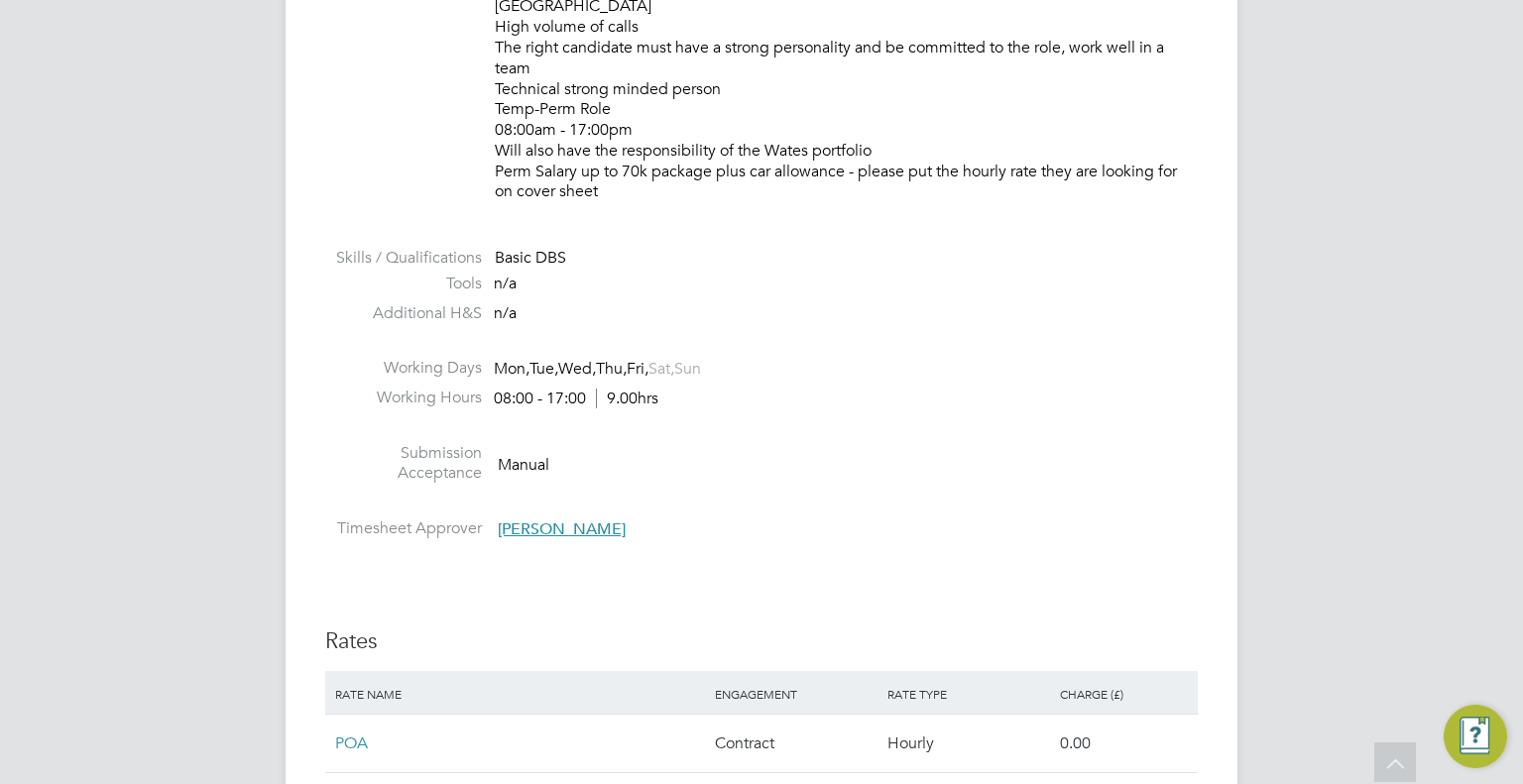 scroll, scrollTop: 2048, scrollLeft: 0, axis: vertical 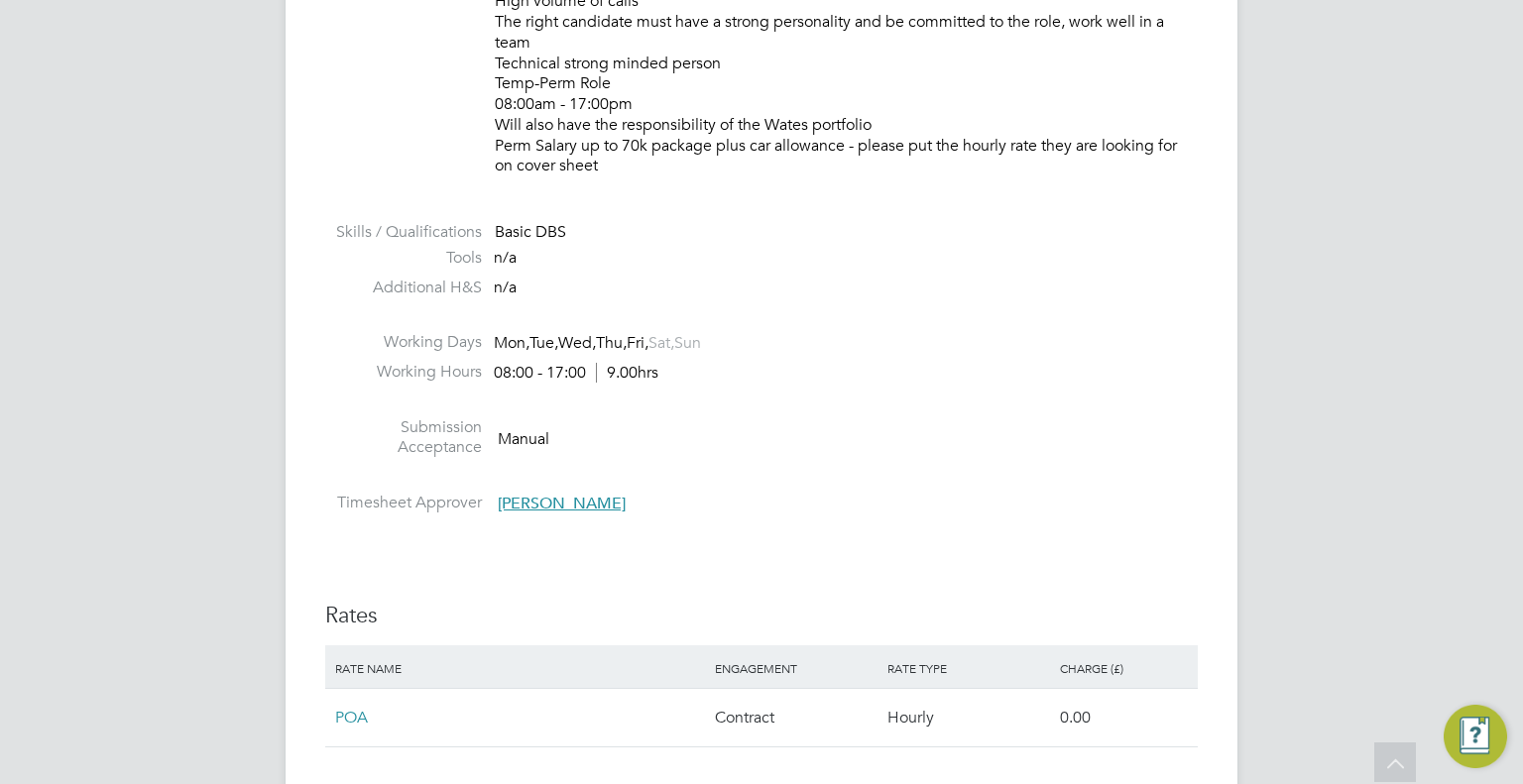 click 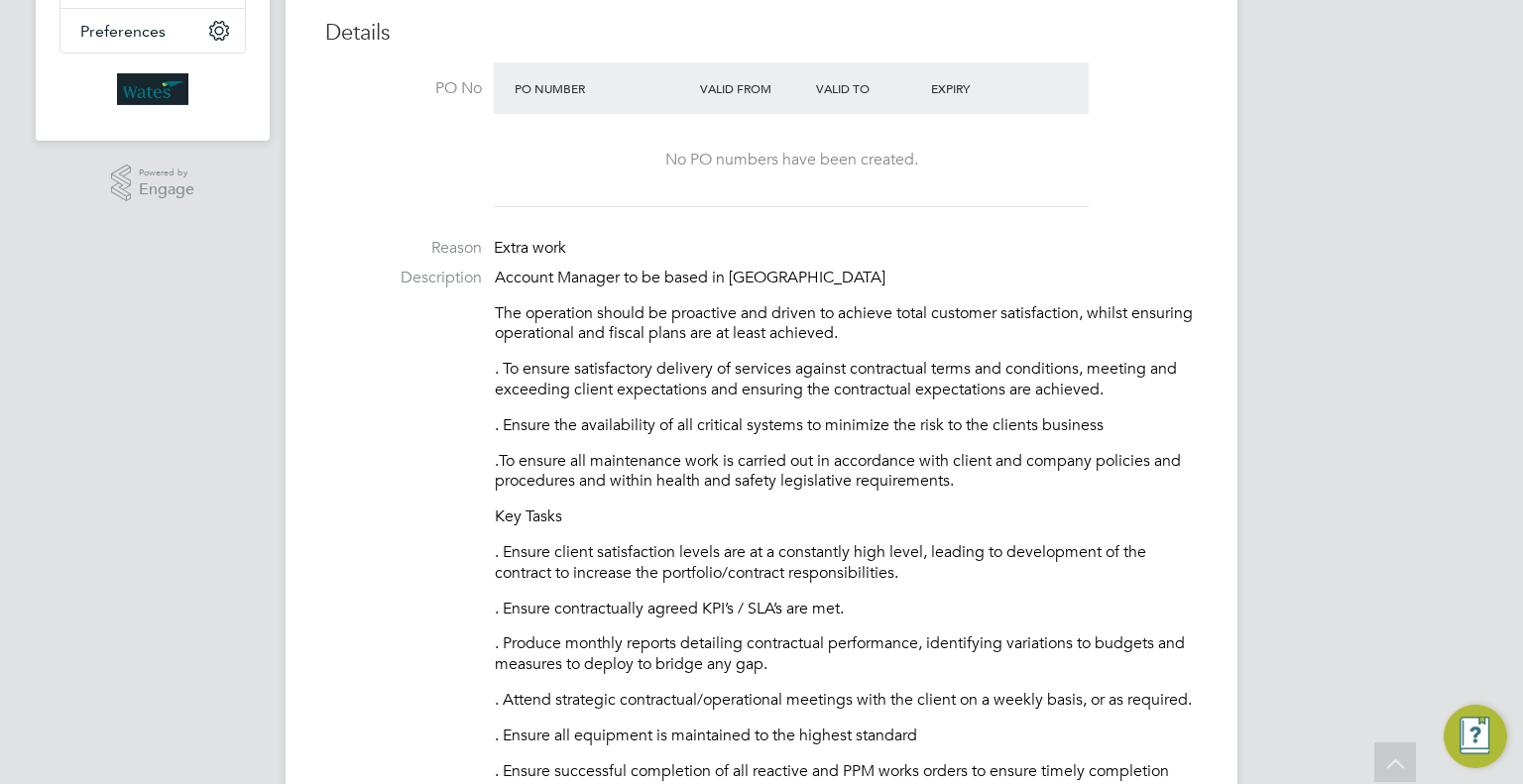 scroll, scrollTop: 0, scrollLeft: 0, axis: both 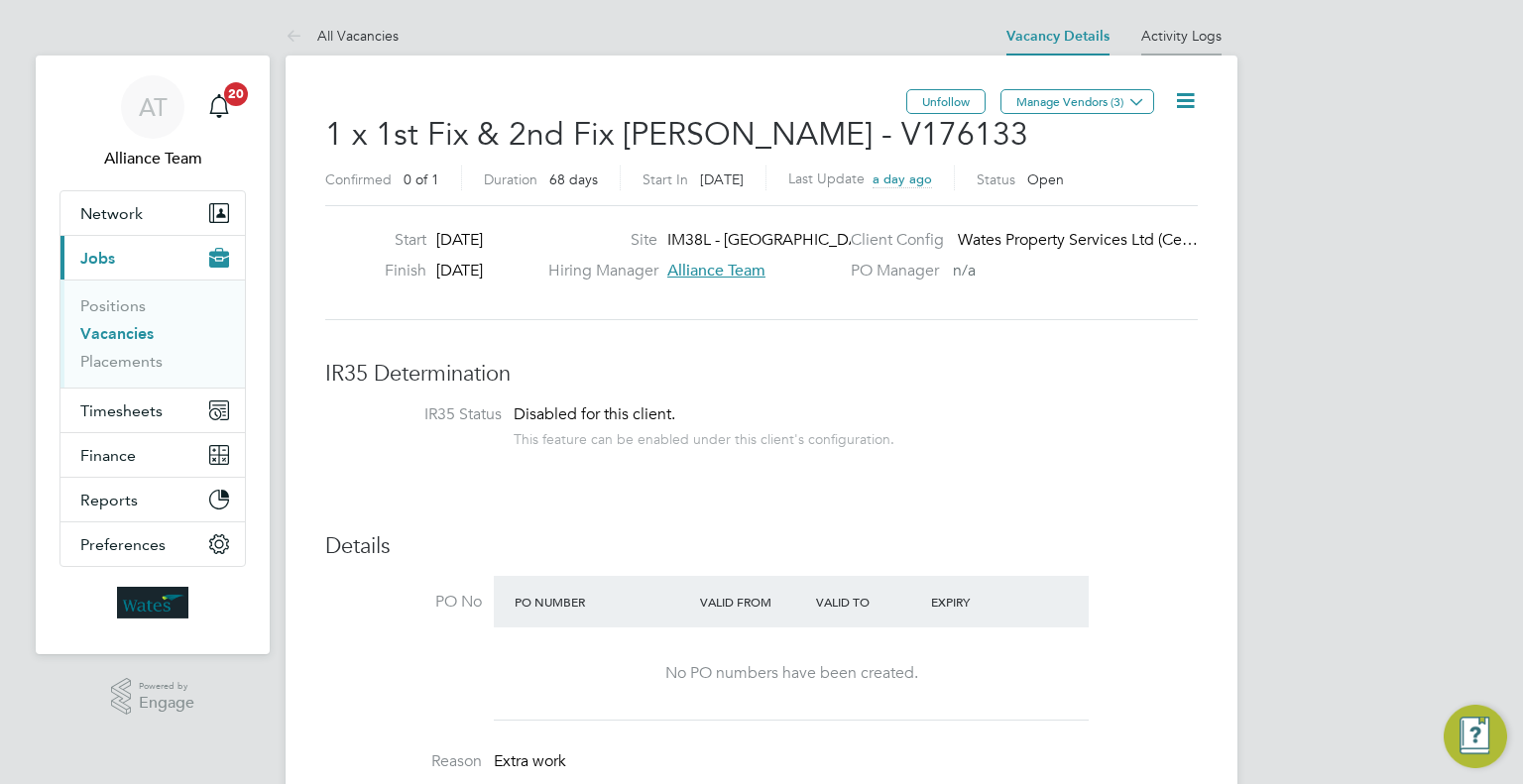 click on "Activity Logs" at bounding box center [1181, 36] 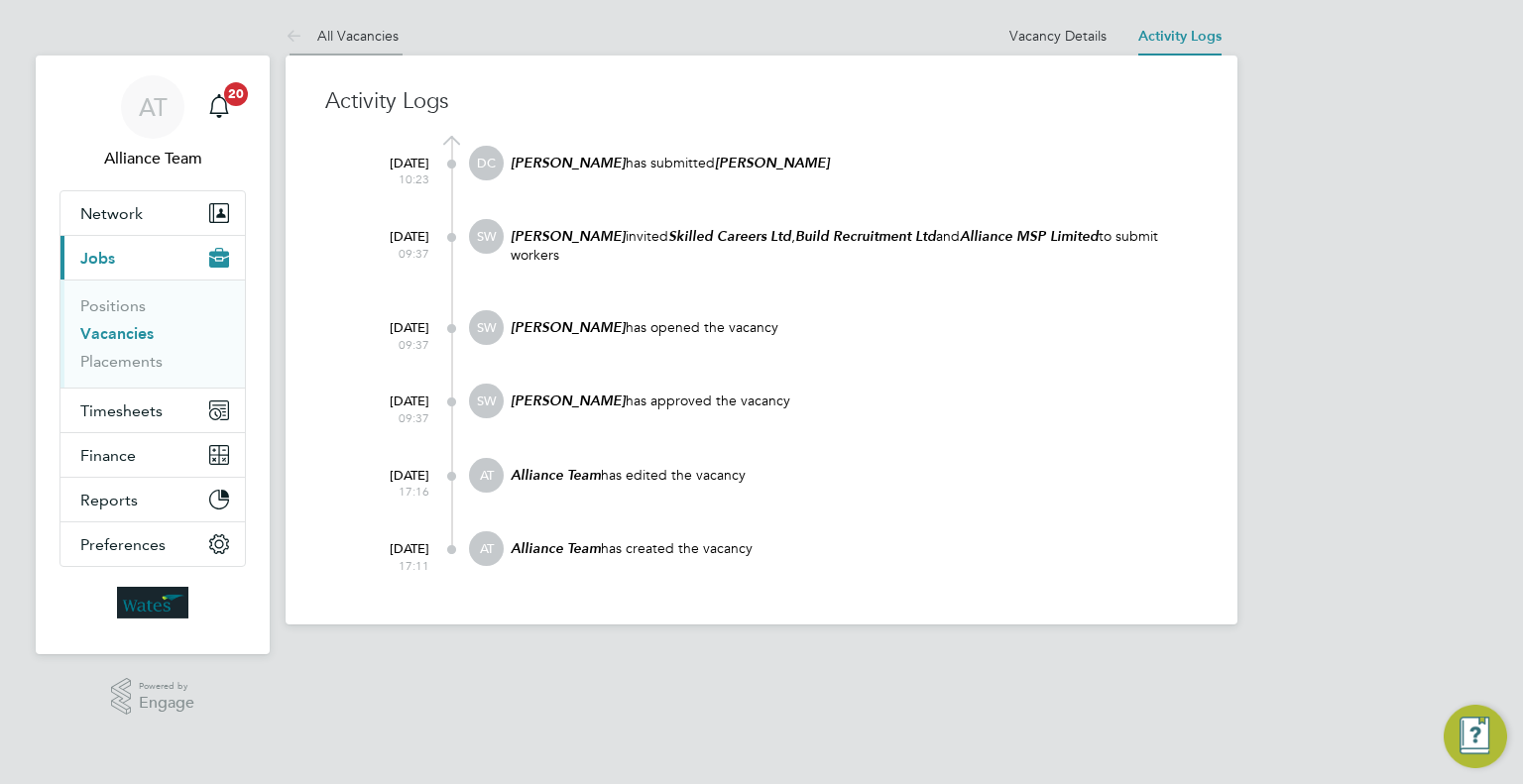 click on "All Vacancies" at bounding box center (342, 36) 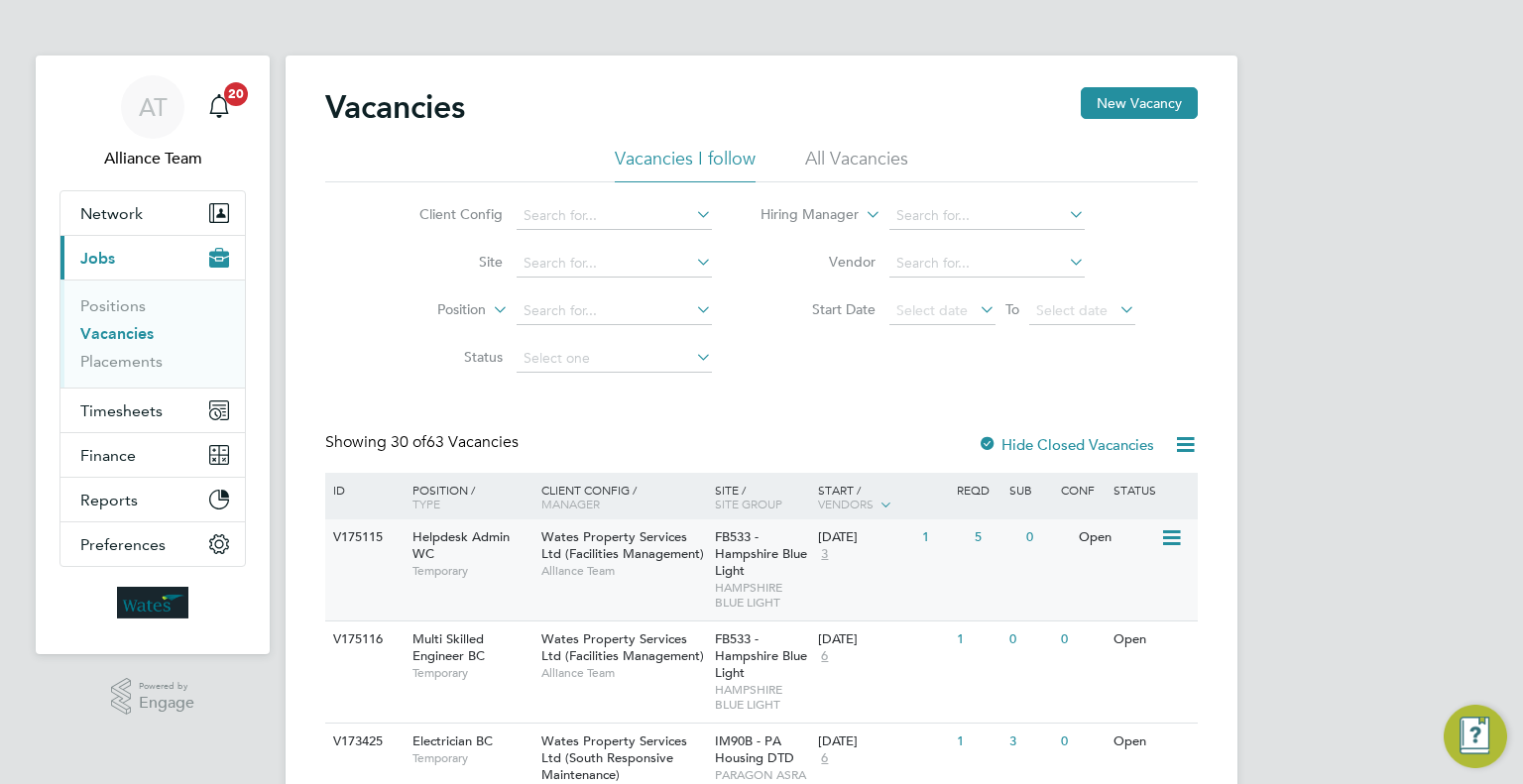 click on "Wates Property Services Ltd (Facilities Management)" 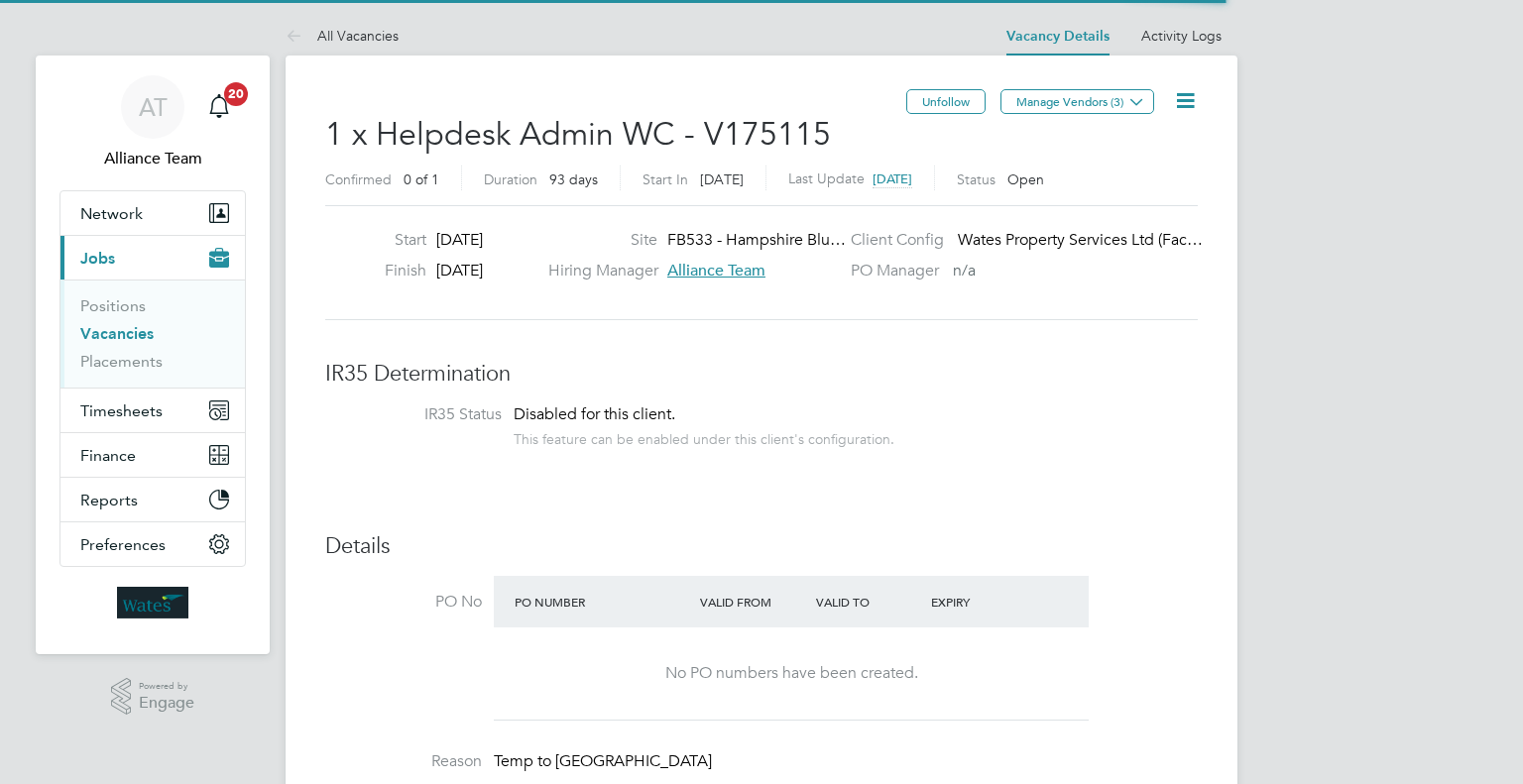 scroll, scrollTop: 0, scrollLeft: 0, axis: both 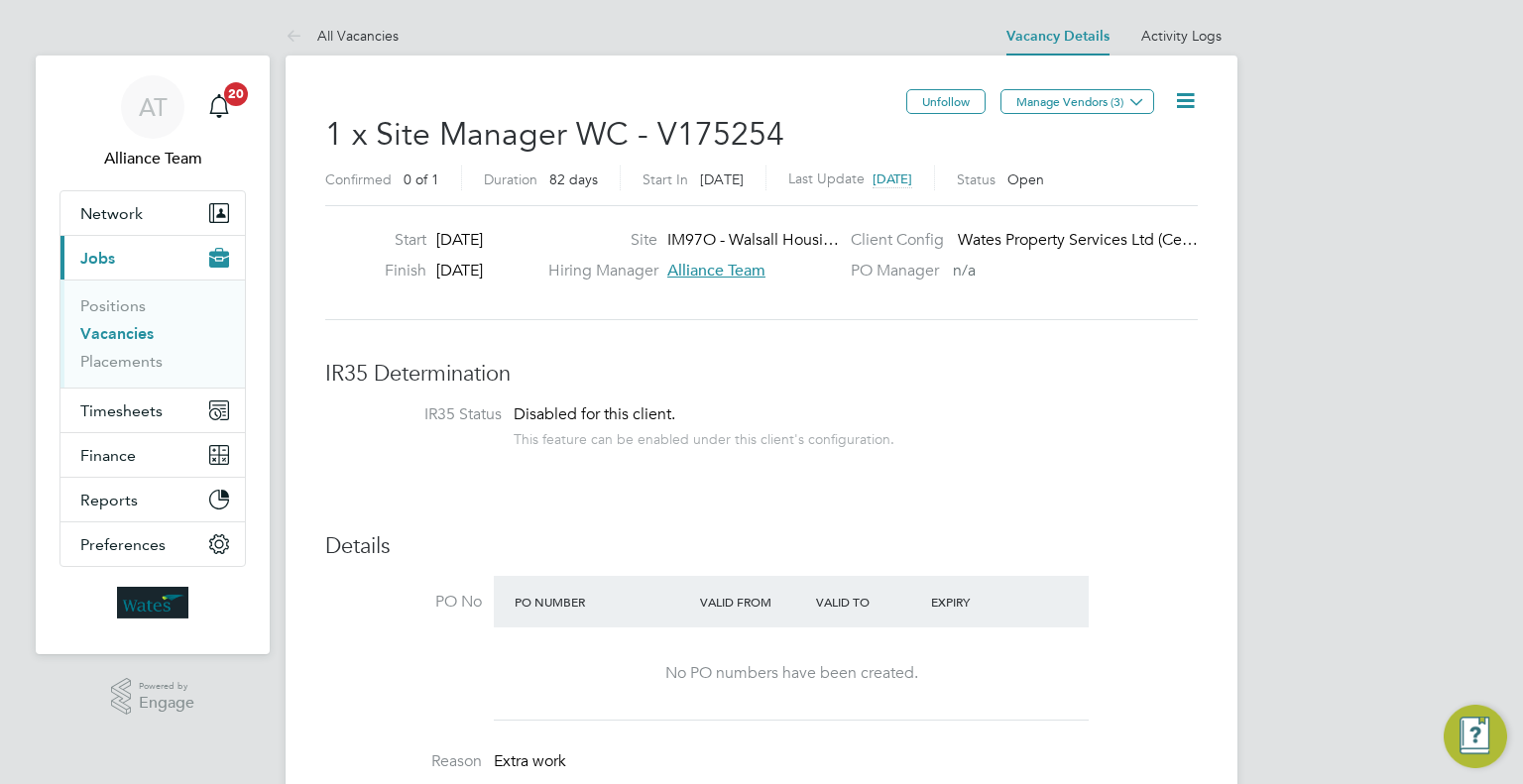 click 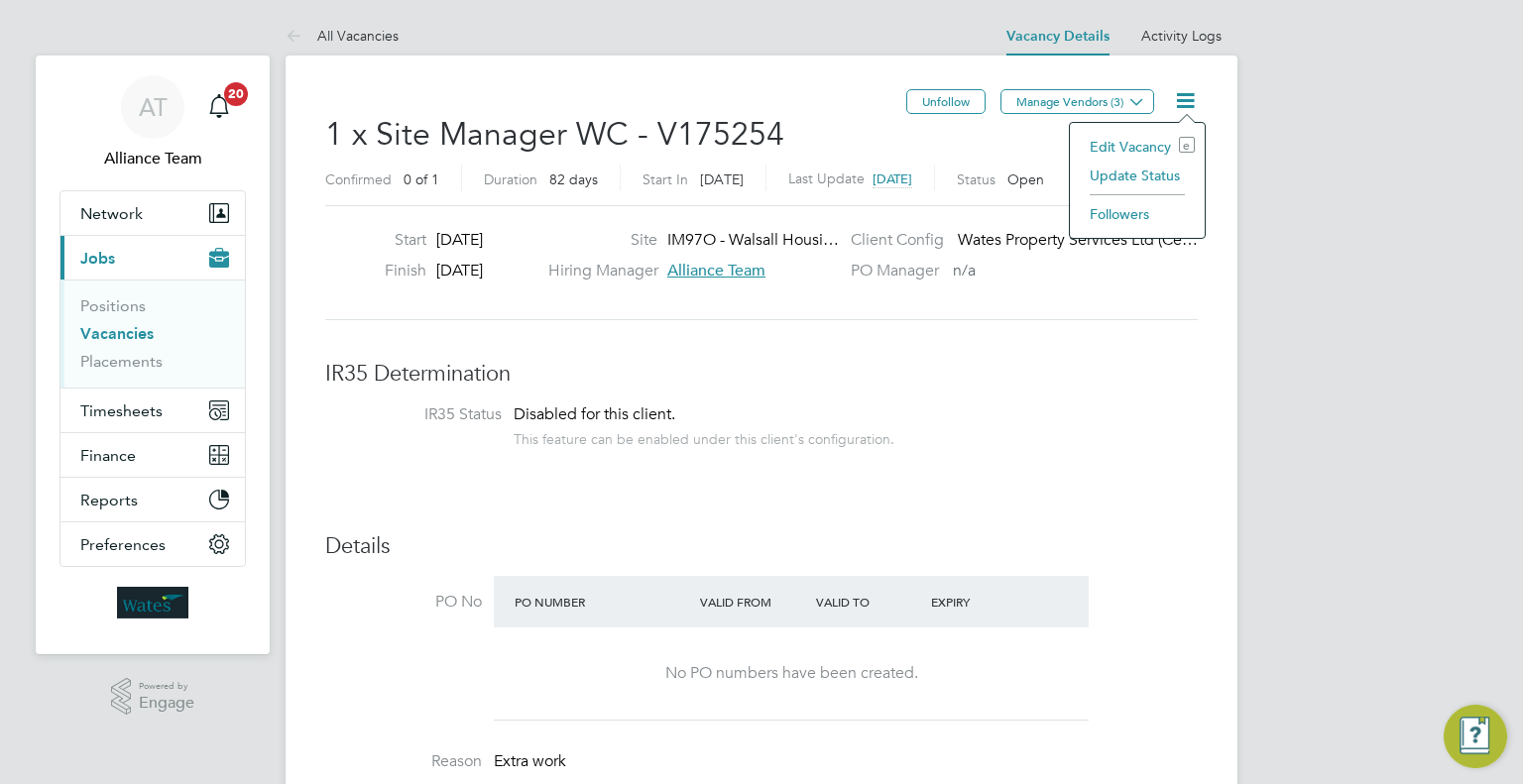 click on "Update Status" 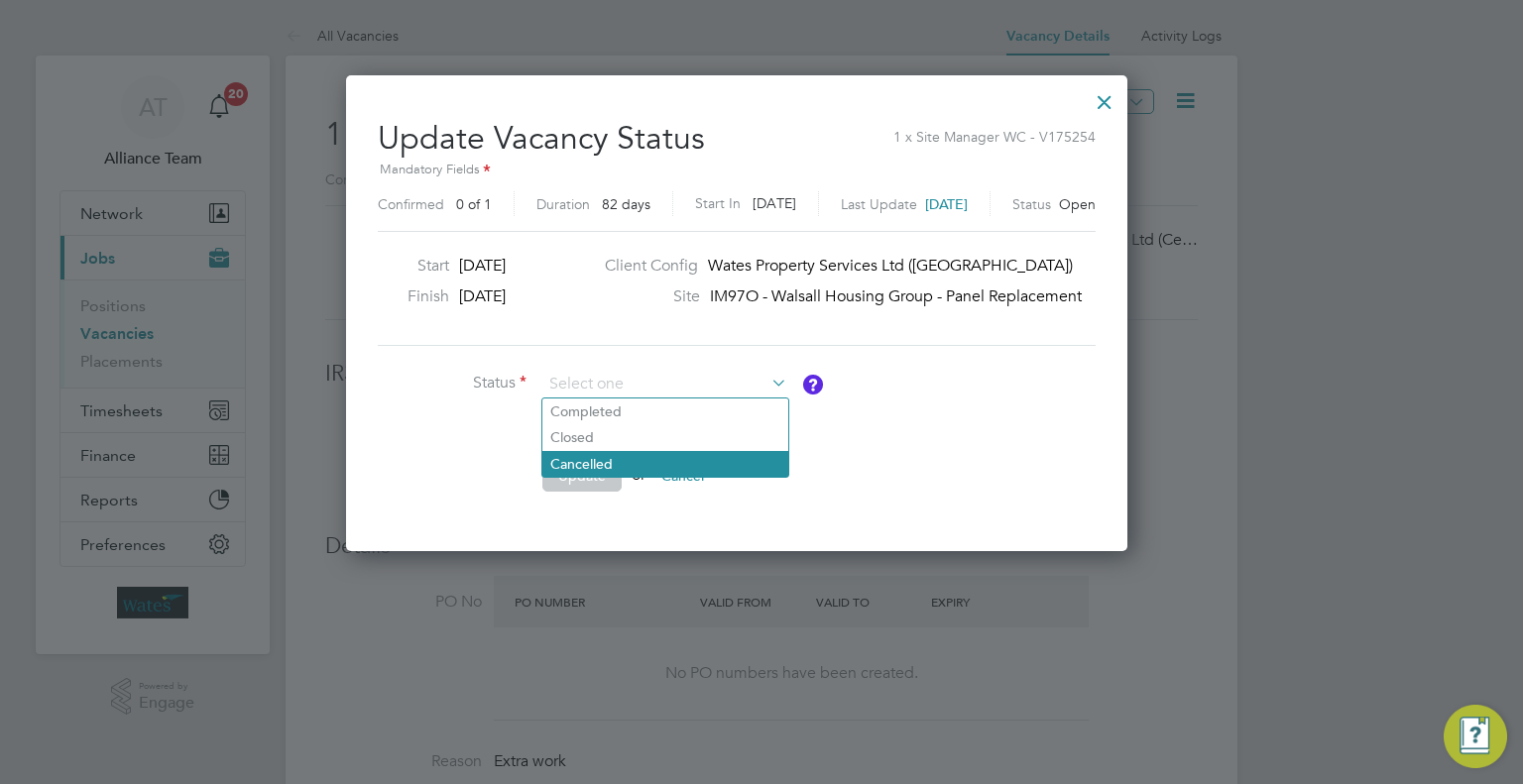 click on "Cancelled" 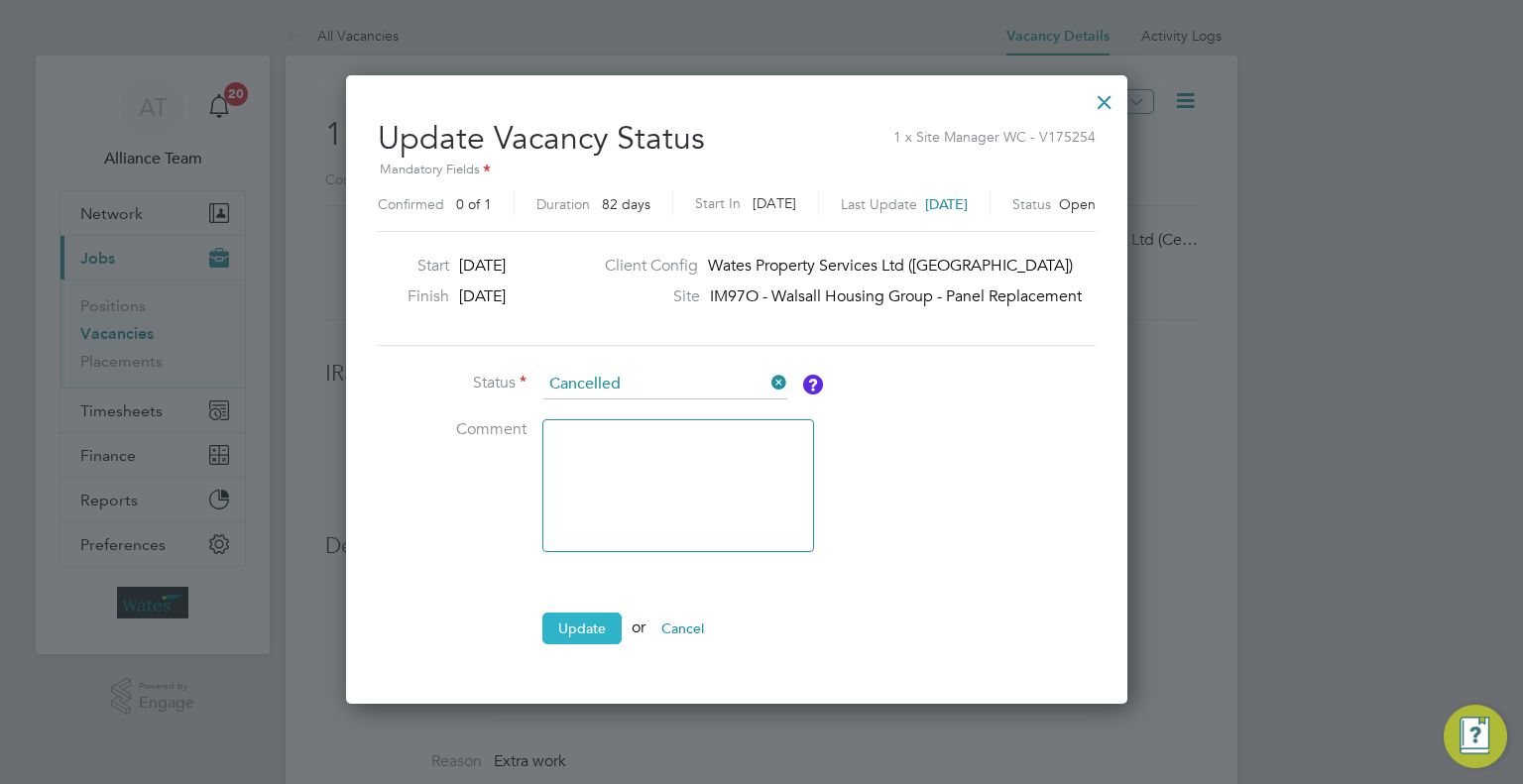 click on "Update" at bounding box center (582, 628) 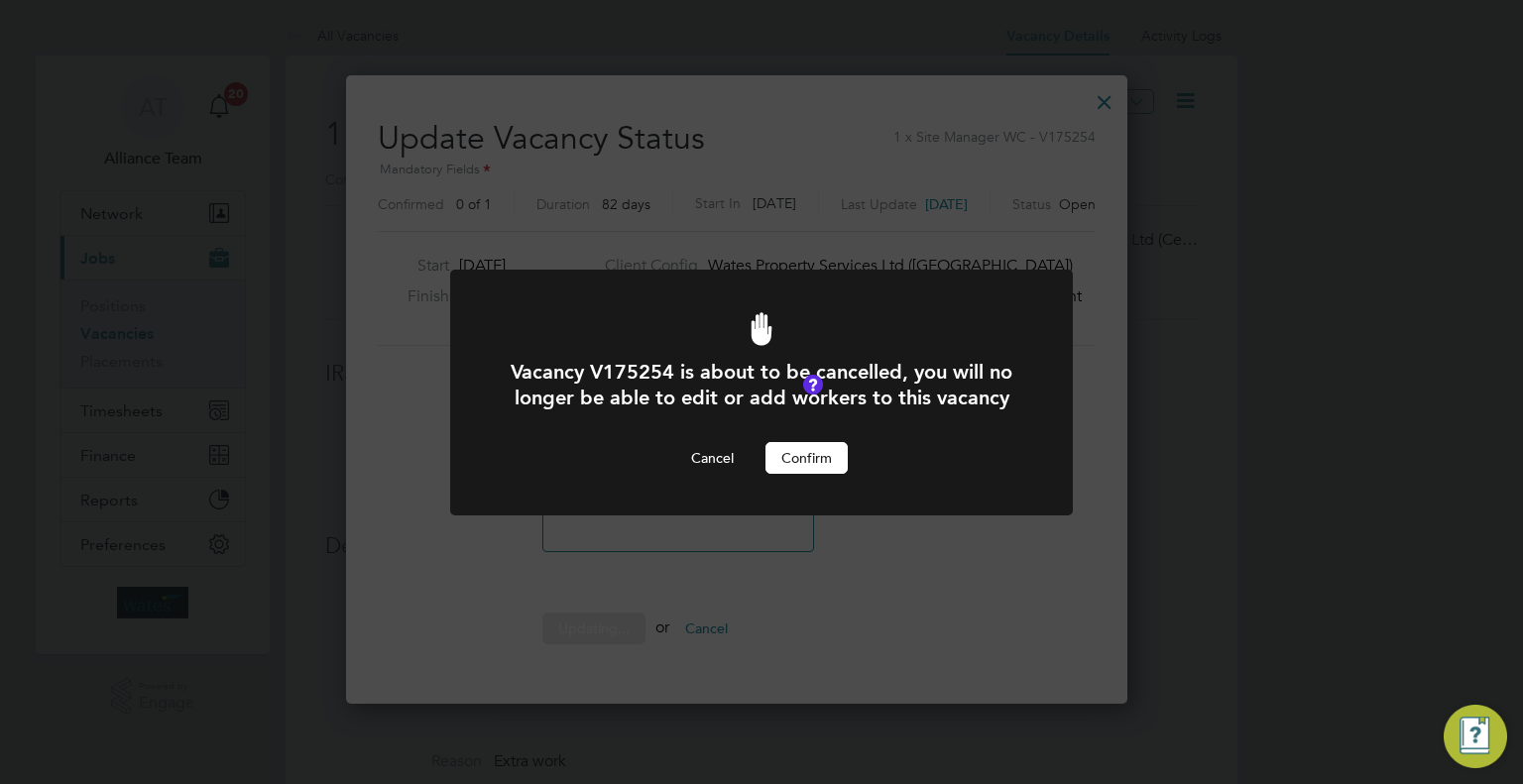 click on "Confirm" at bounding box center [806, 458] 